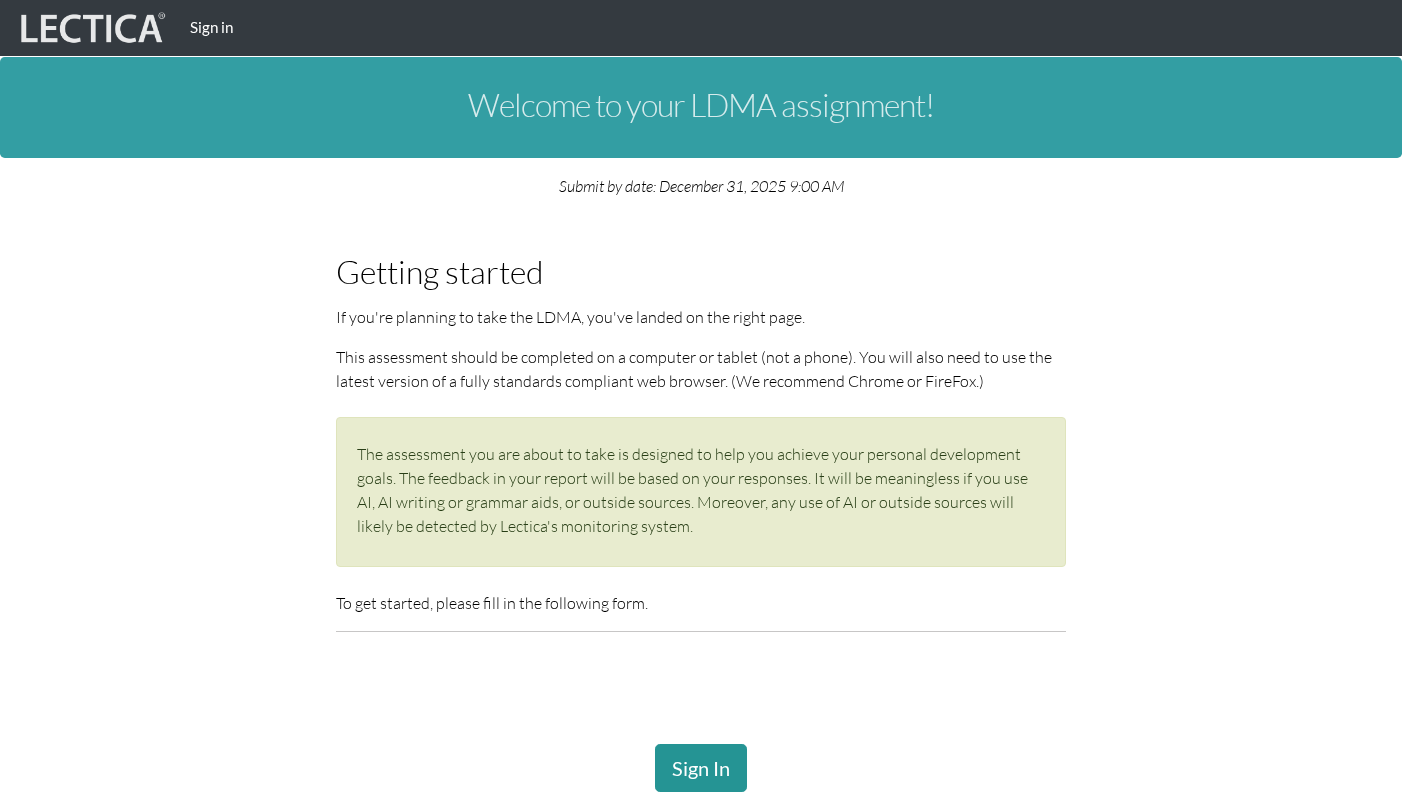 scroll, scrollTop: 441, scrollLeft: 0, axis: vertical 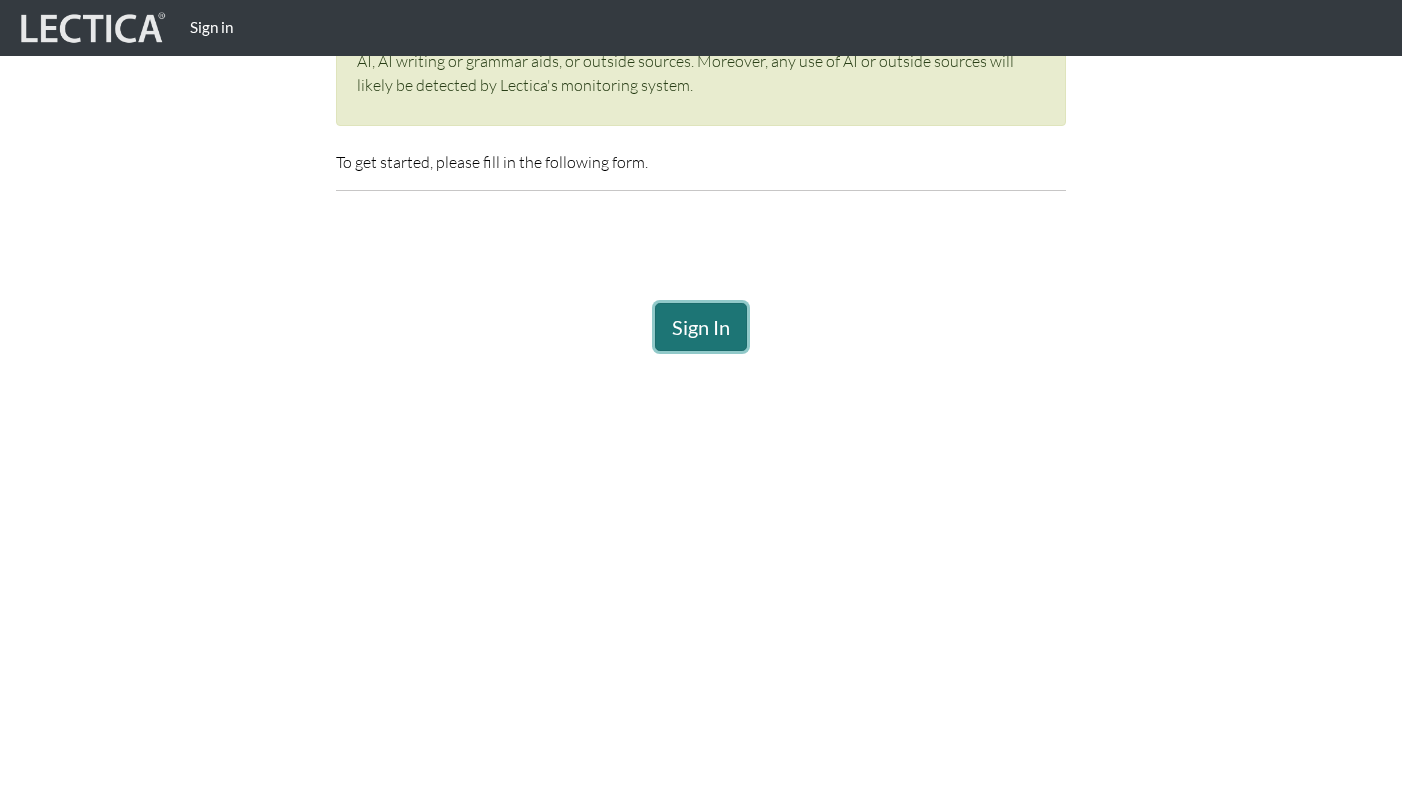 click on "Sign In" at bounding box center [701, 327] 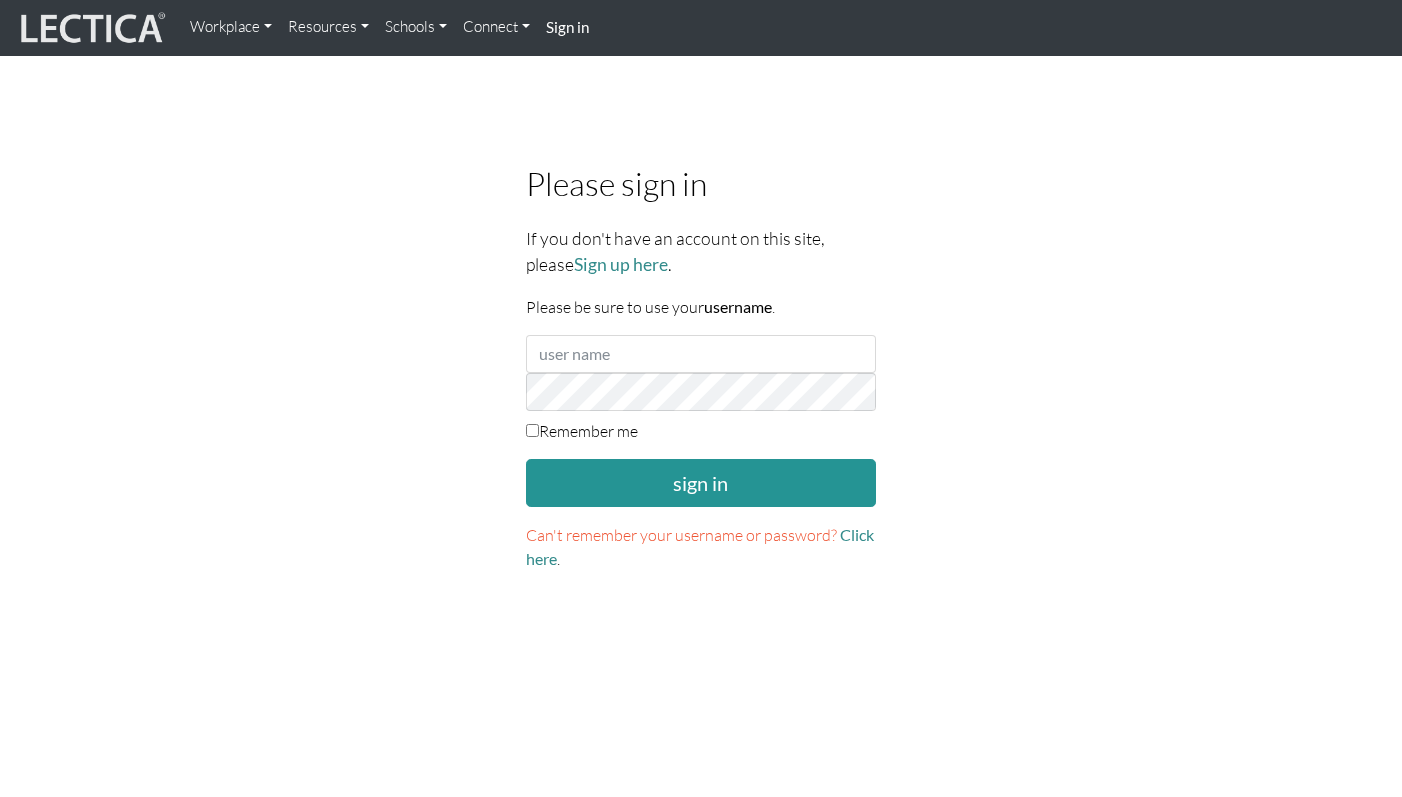 scroll, scrollTop: 0, scrollLeft: 0, axis: both 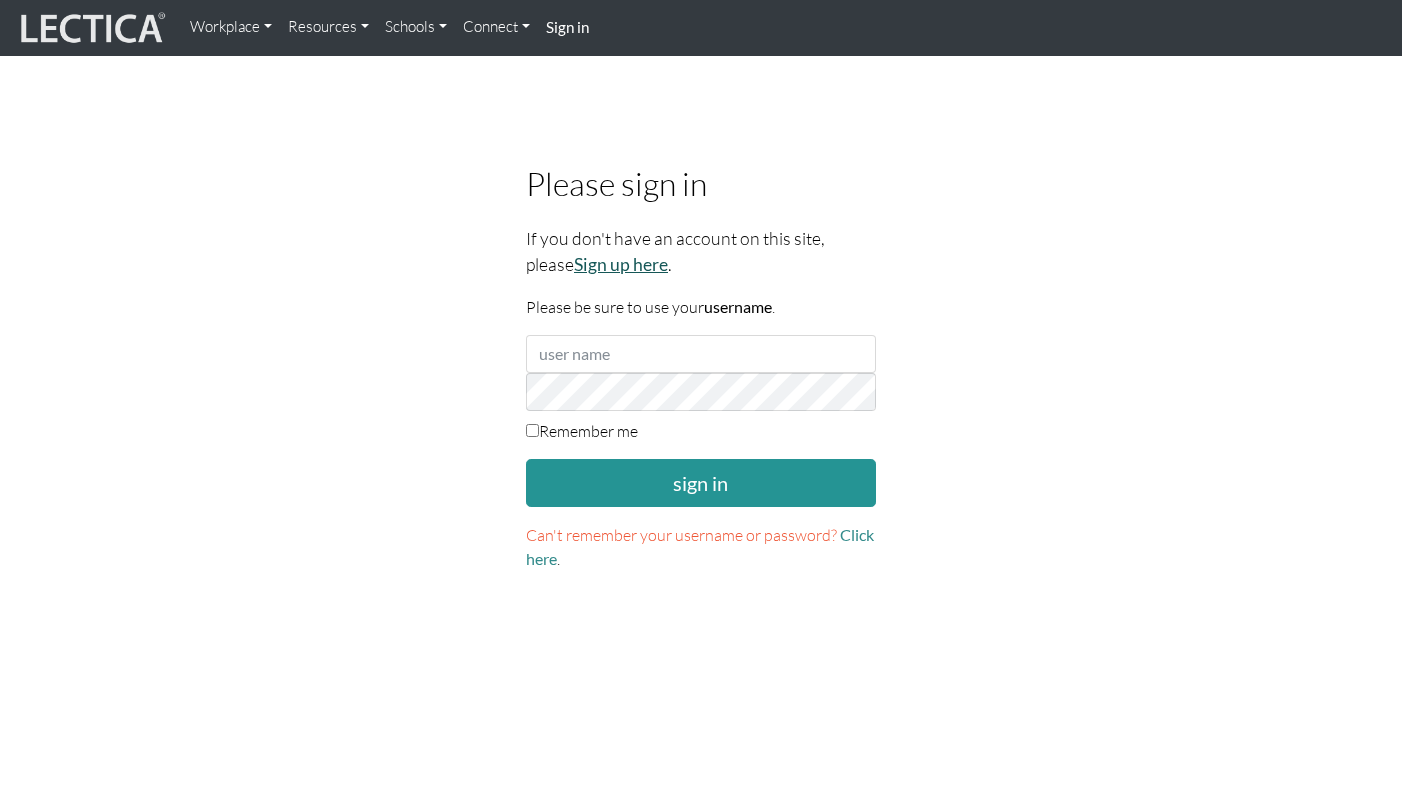 click on "Sign up here" at bounding box center [621, 264] 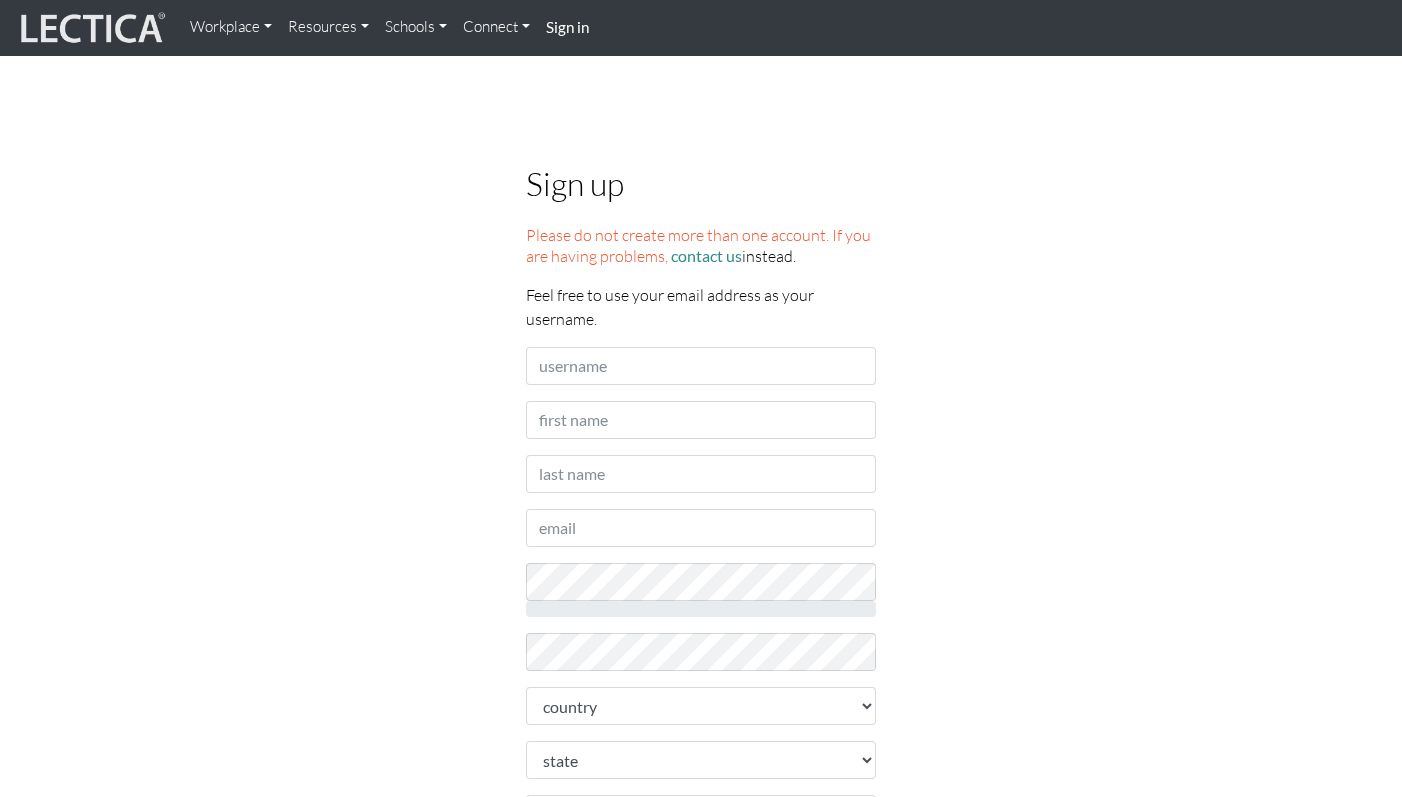 scroll, scrollTop: 0, scrollLeft: 0, axis: both 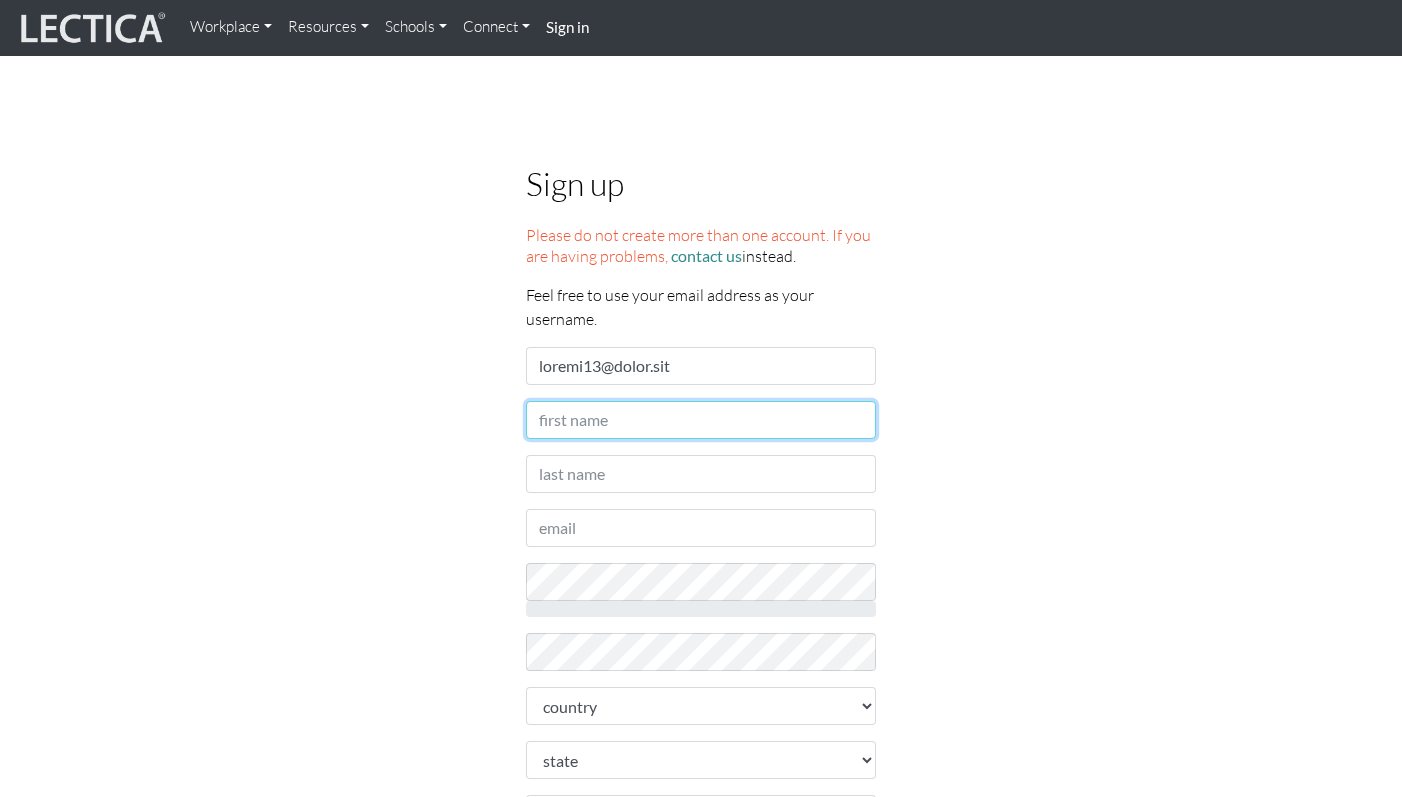 click on "First name" at bounding box center [701, 420] 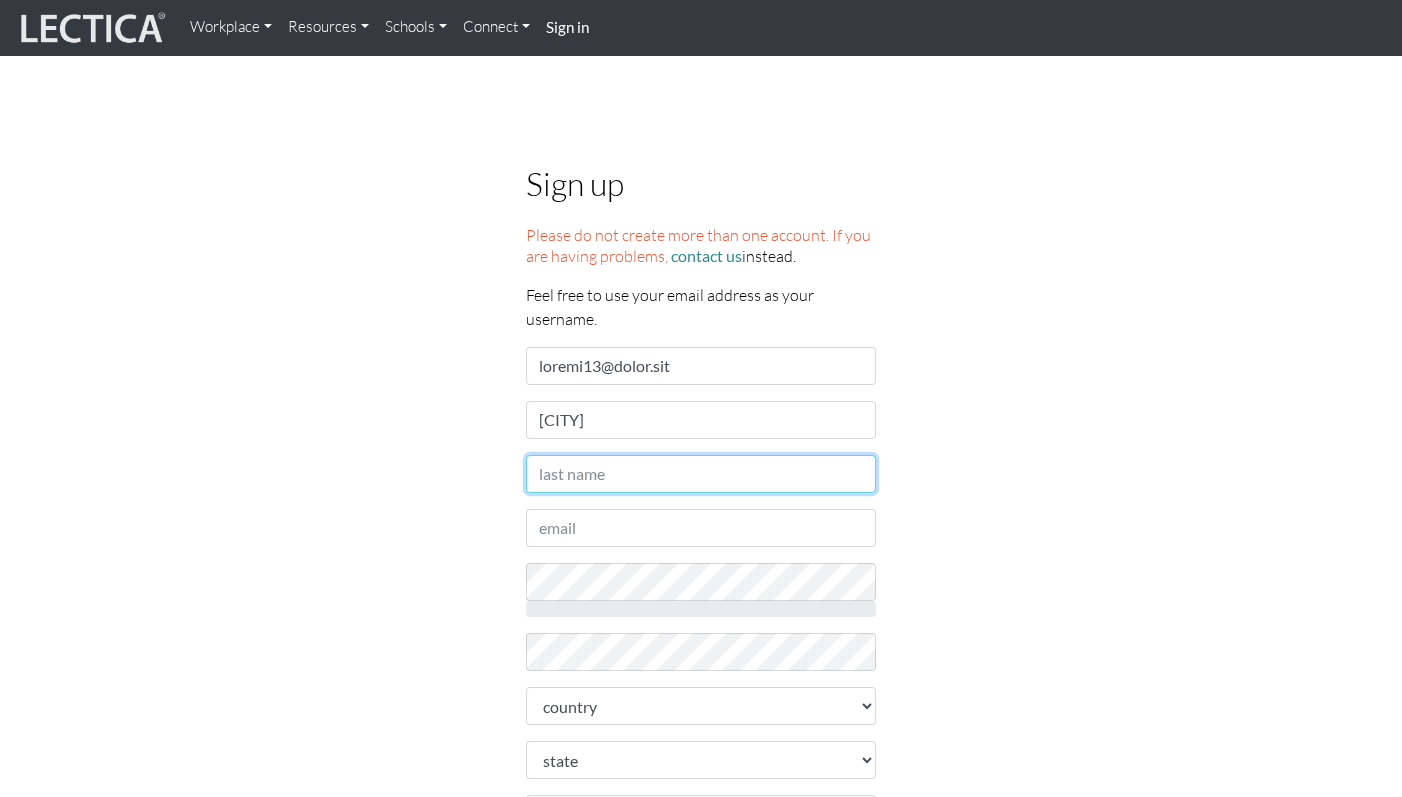 click on "Last name" at bounding box center (701, 474) 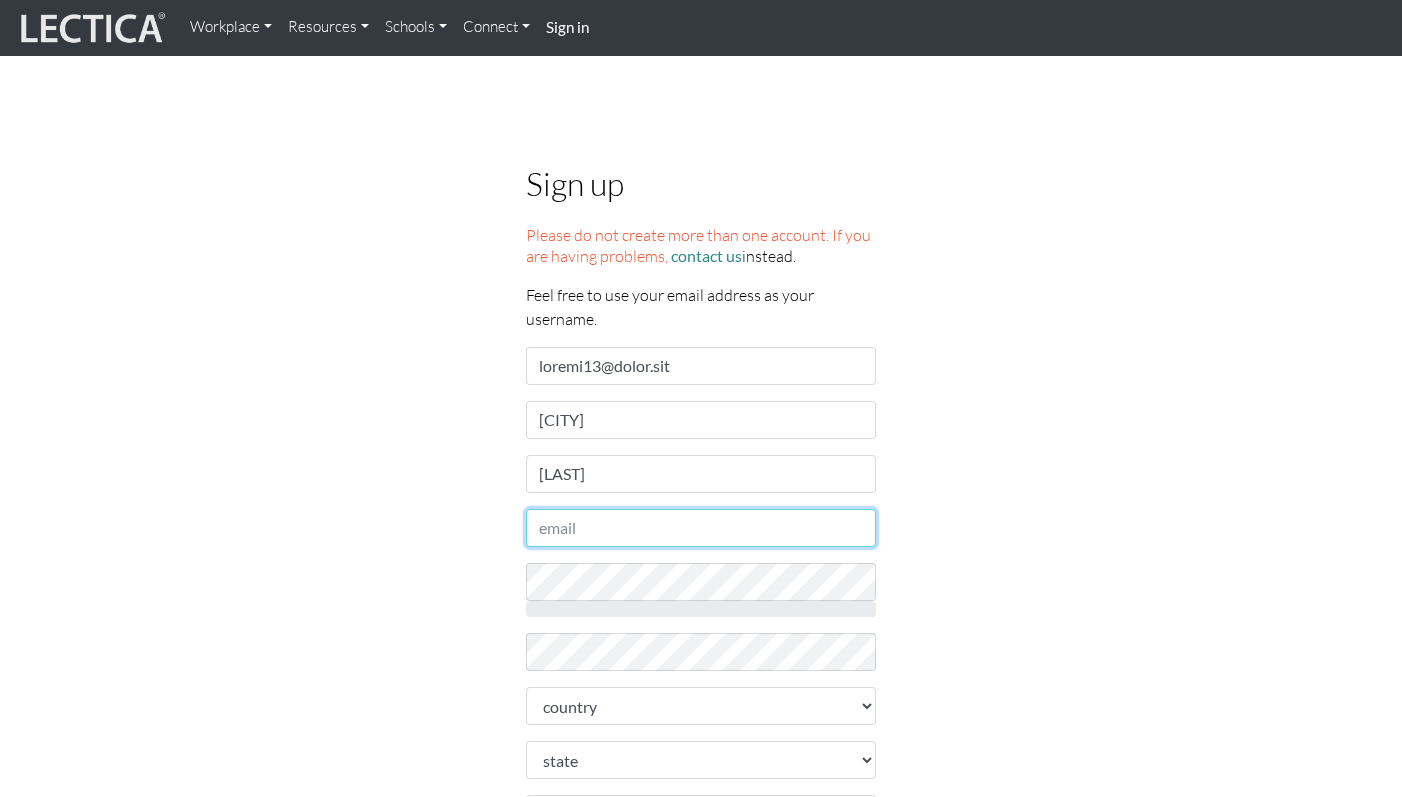 click on "Email address" at bounding box center (701, 528) 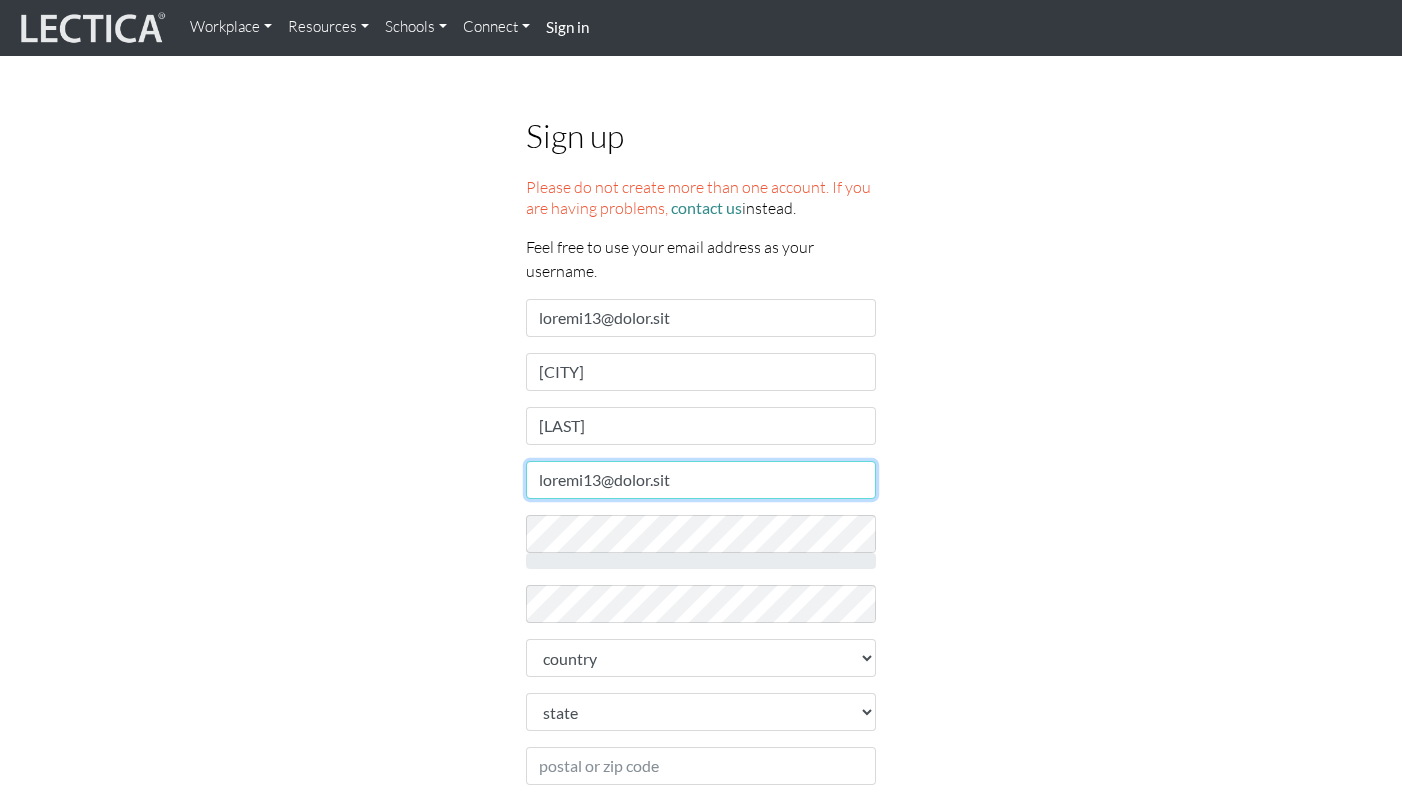 scroll, scrollTop: 112, scrollLeft: 0, axis: vertical 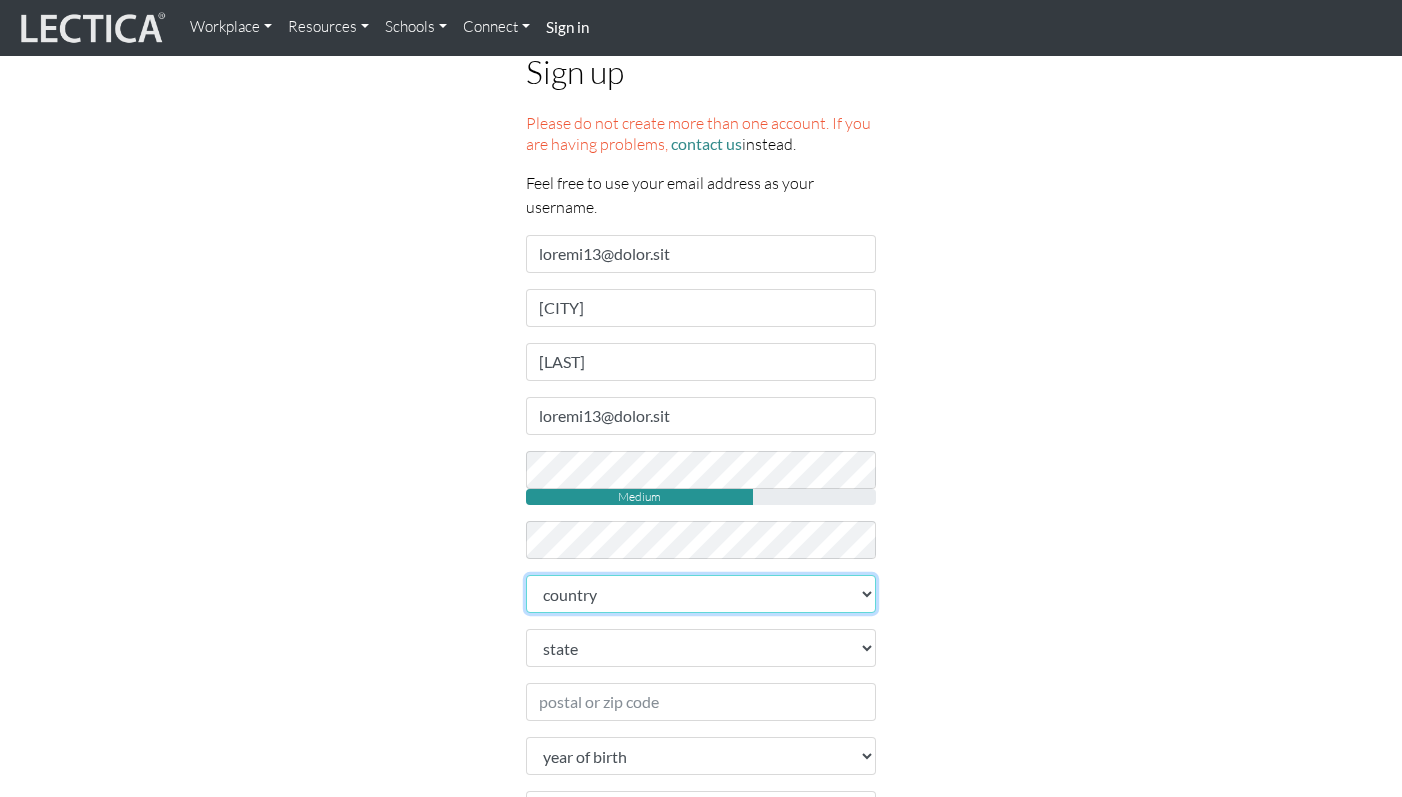 click on "country
Afghanistan
A…land Islands
Albania
Algeria
American Samoa
Andorra
Angola
Angui
lla
Antarctica
Antigua and Barbuda
Argentina
Armenia
Aruba
Australia
Austria
Azerbaijan
Bahamas
Bahrain
Bangladesh
Barbados
Belarus
Belgium
Belize
Benin
Bermuda
Bhutan
Bolivia
Bonaire, Sint Eustatius and Saba
Bosnia and Herzegovina
Botswana
Bouvet Island
Brazil
British Indian Ocean Territory
Brunei Darussalam
Bulgaria
Burkina Faso
Burundi
Cambodia
Cameroon
Canada
Cape Verde
Cayman Islands
Central African Republic
Chad
Chile
China
Christmas Island
Cocos (Keeling) Islands
Colombia
Comoros
Congo
Congo (the Democratic Republic of the)
Cook Islands
Costa Rica
Cote d'Ivoire
Croatia
Cuba
Curaao
Cyprus
Czech Republic
Denmark" at bounding box center [701, 594] 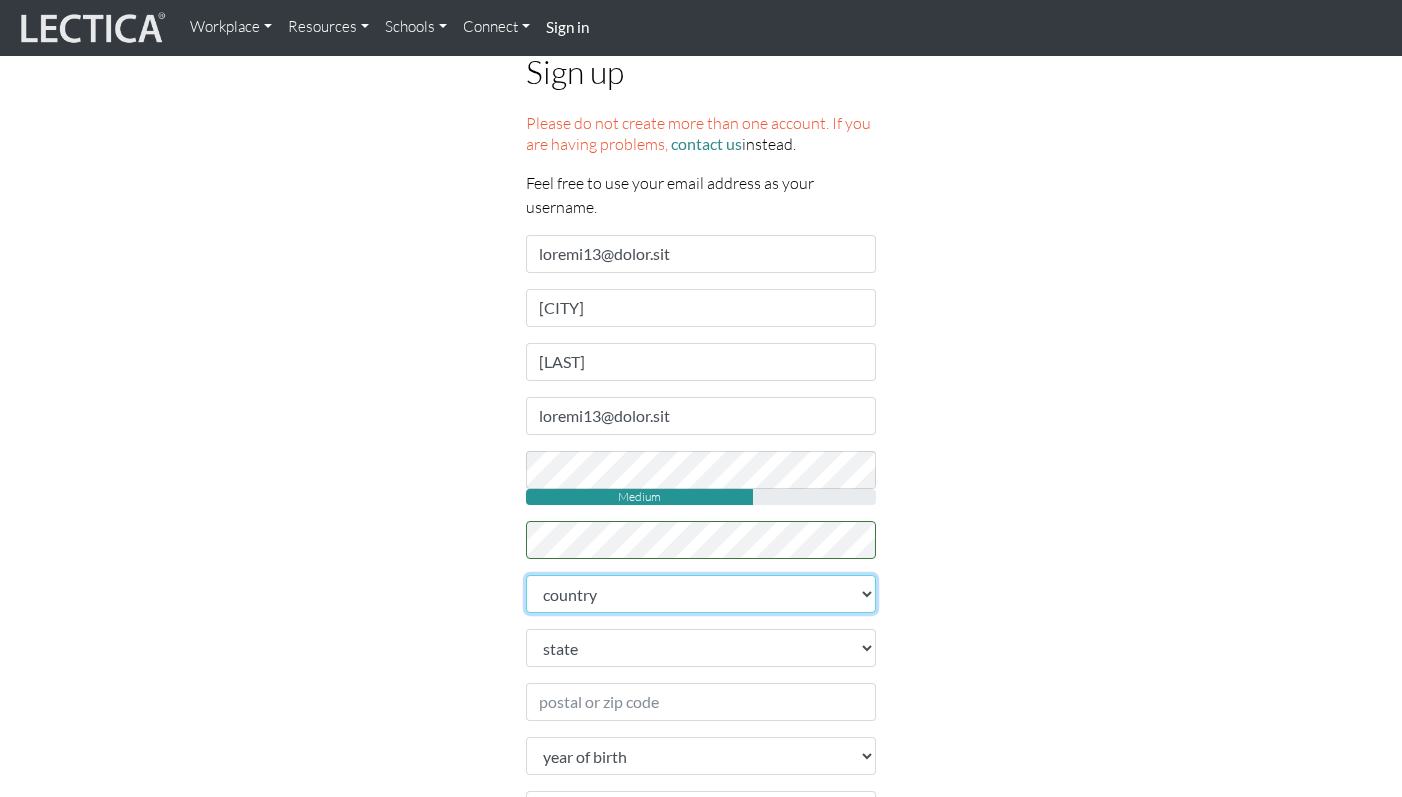 select on "113" 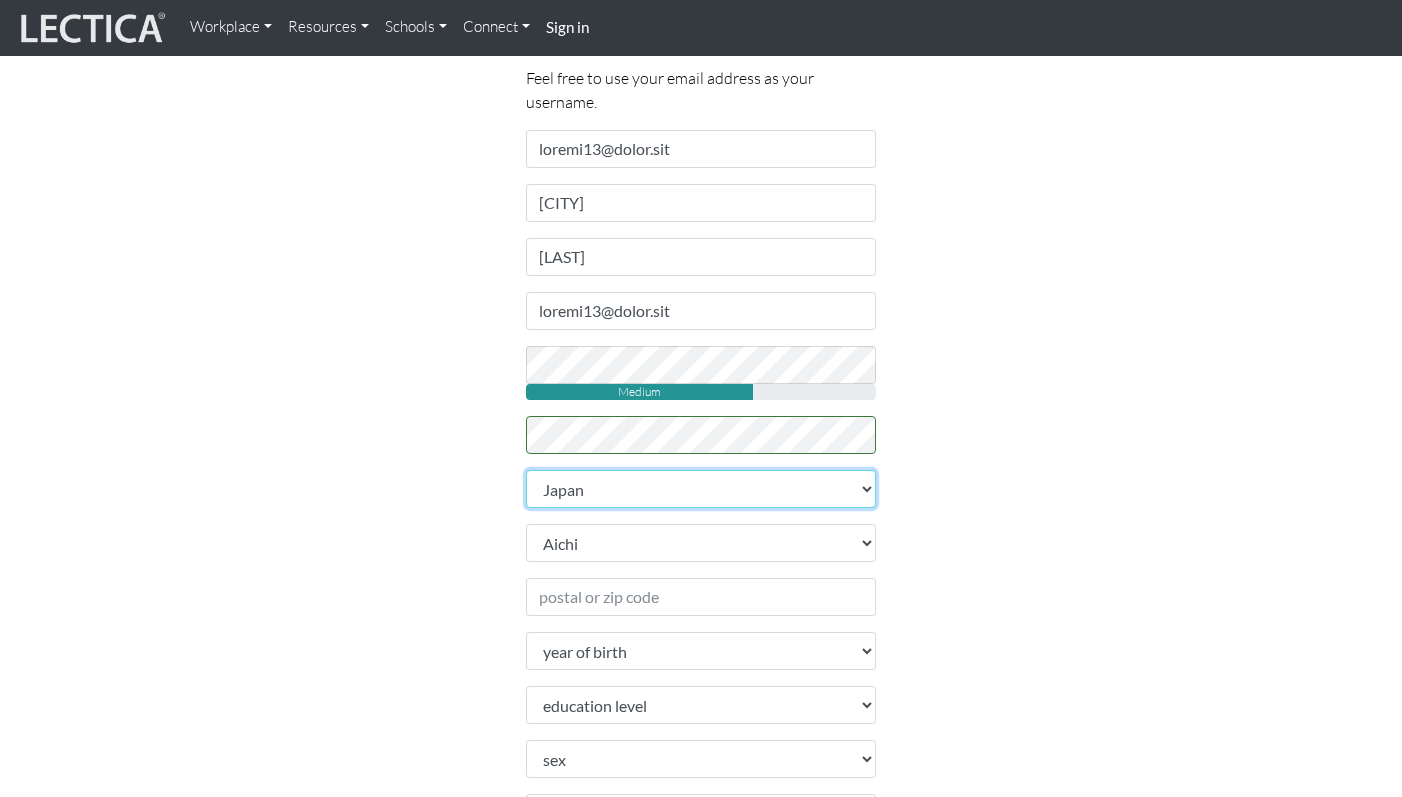 scroll, scrollTop: 281, scrollLeft: 0, axis: vertical 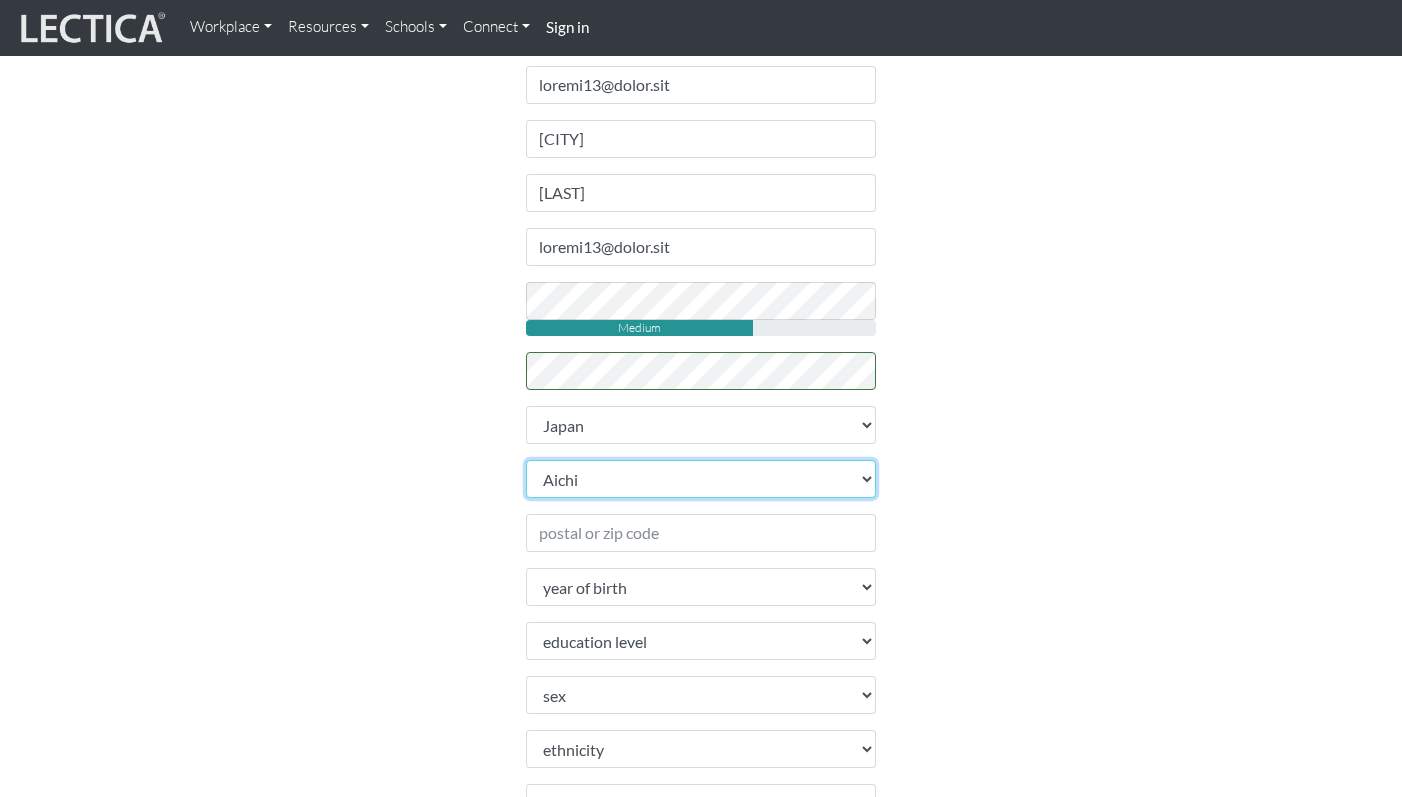 click on "Lorem Ipsum Dolors Ametc Adipi Elits Doeiusm Temporinc Utla Etdol Magnaaliq Enimadmi Venia Quisnos Exercita Ullam Labori Nisialiqu Exeacomm Conse Duisaute Irure Inr Volupt Velitess Cillum Fugiatnu Pari Excepte Sint Occaeca Cupidat Nonpr Sunt Culpaqu Offic Deserun Mollitan Idestla Perspicia Undeo Istenat Errorv Accusant Doloremq Laudantiu Totamrema" at bounding box center [701, 479] 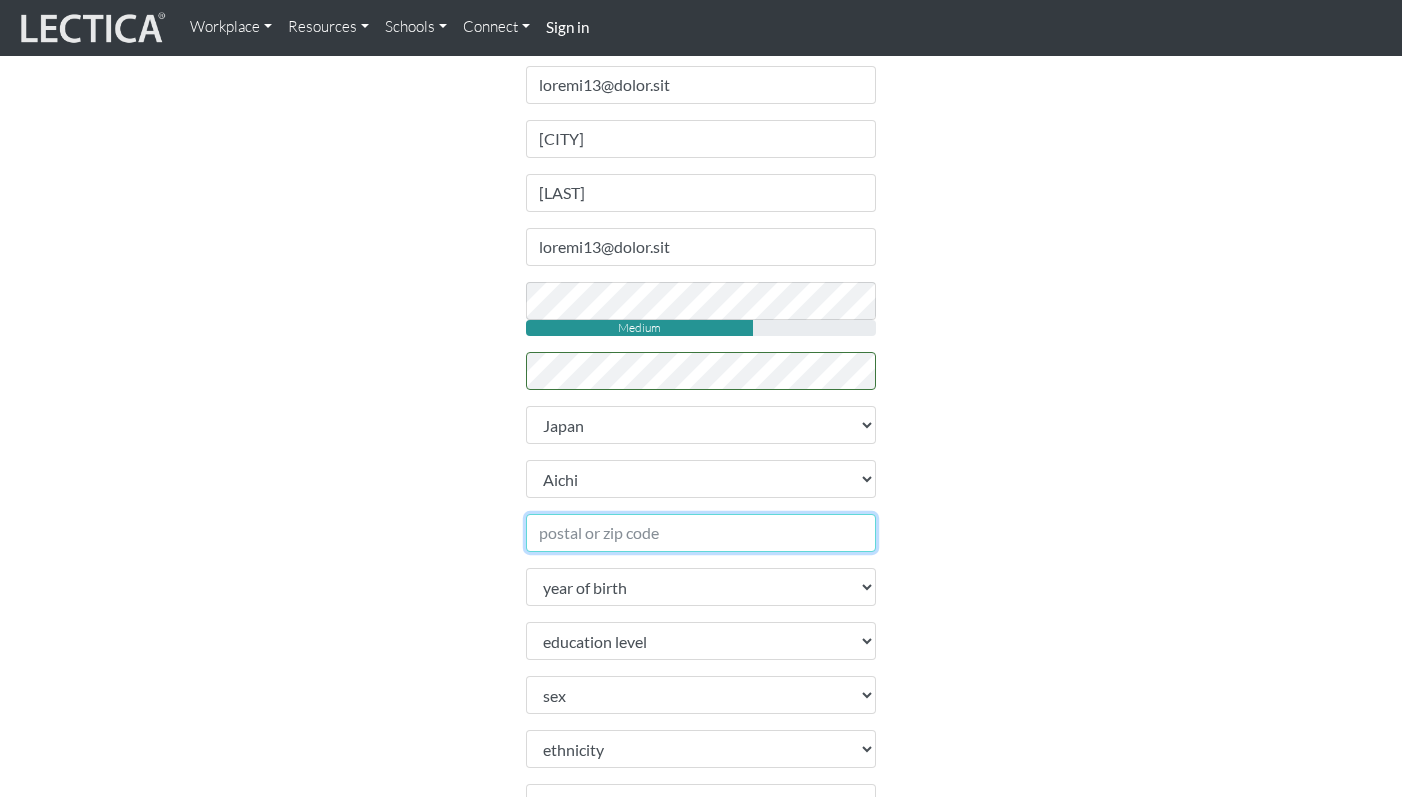 click on "Postal or zip code" at bounding box center (701, 533) 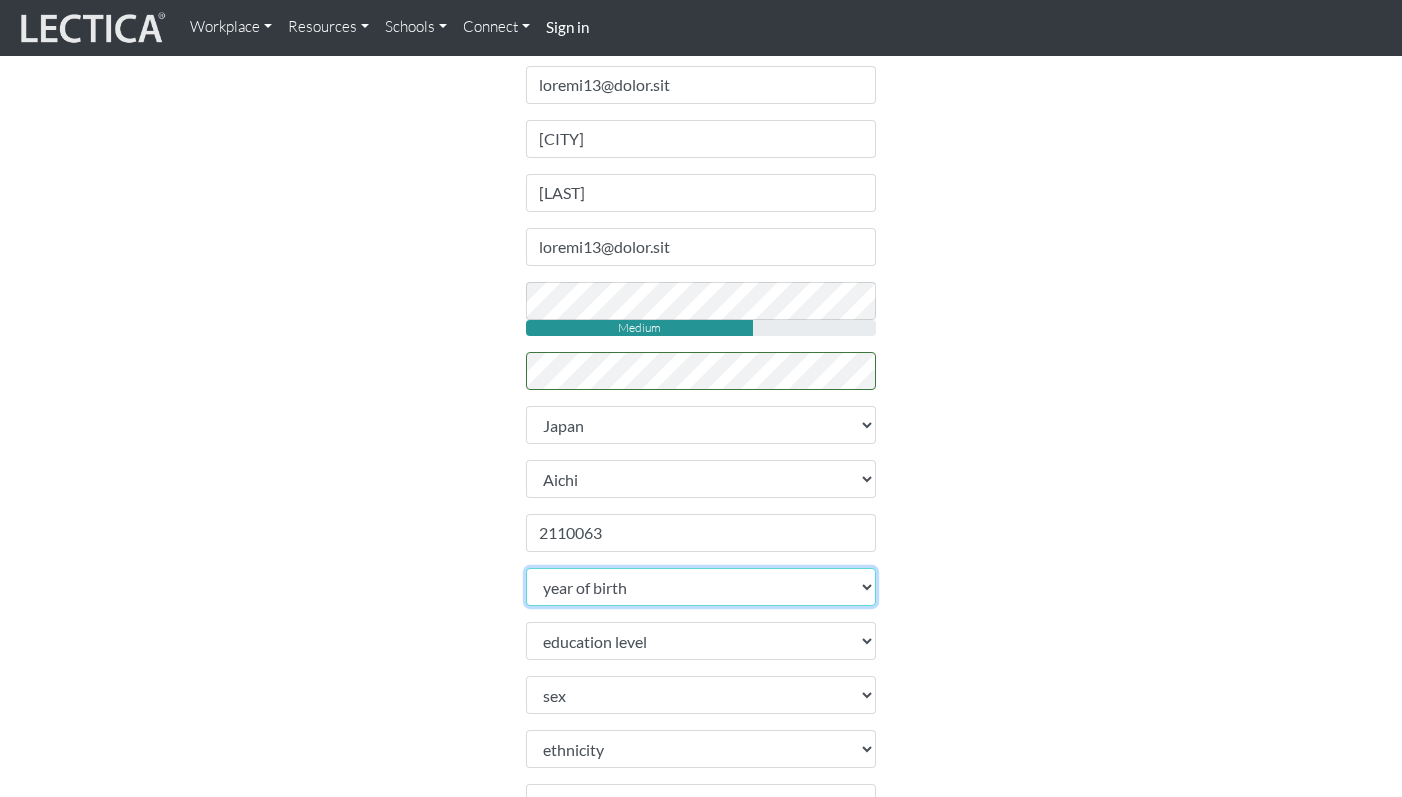 click on "lore ip dolor
7133
3727
4009
8804
0483
0149
7497
8380
5186
9126
4780
1537
4665
6054
7799
7079
9290
4175
5253
1230
5293
6952
6324
7604
4794
1714
0456
5304
6148
3785
5146
5178
8009
4079
7015
6641
0740
2751
1728
0945
1274
0035
7413
7327
5945
8451
5230
9470
6061
4778
0074
0075
6093
6427
5521
8717
2165
5927
0961
5849
0290
2454
5828
8872
2316
4011
3291
8083
2624
3647
6707
0488
2860
7713
2409
5910
1235
9631
7534
1032
5225
3881
9182
9570
4188
2167
3202
7526
5391
0247
6447
8686
9014
5541
5288
8578
2461
4602
6019" at bounding box center (701, 587) 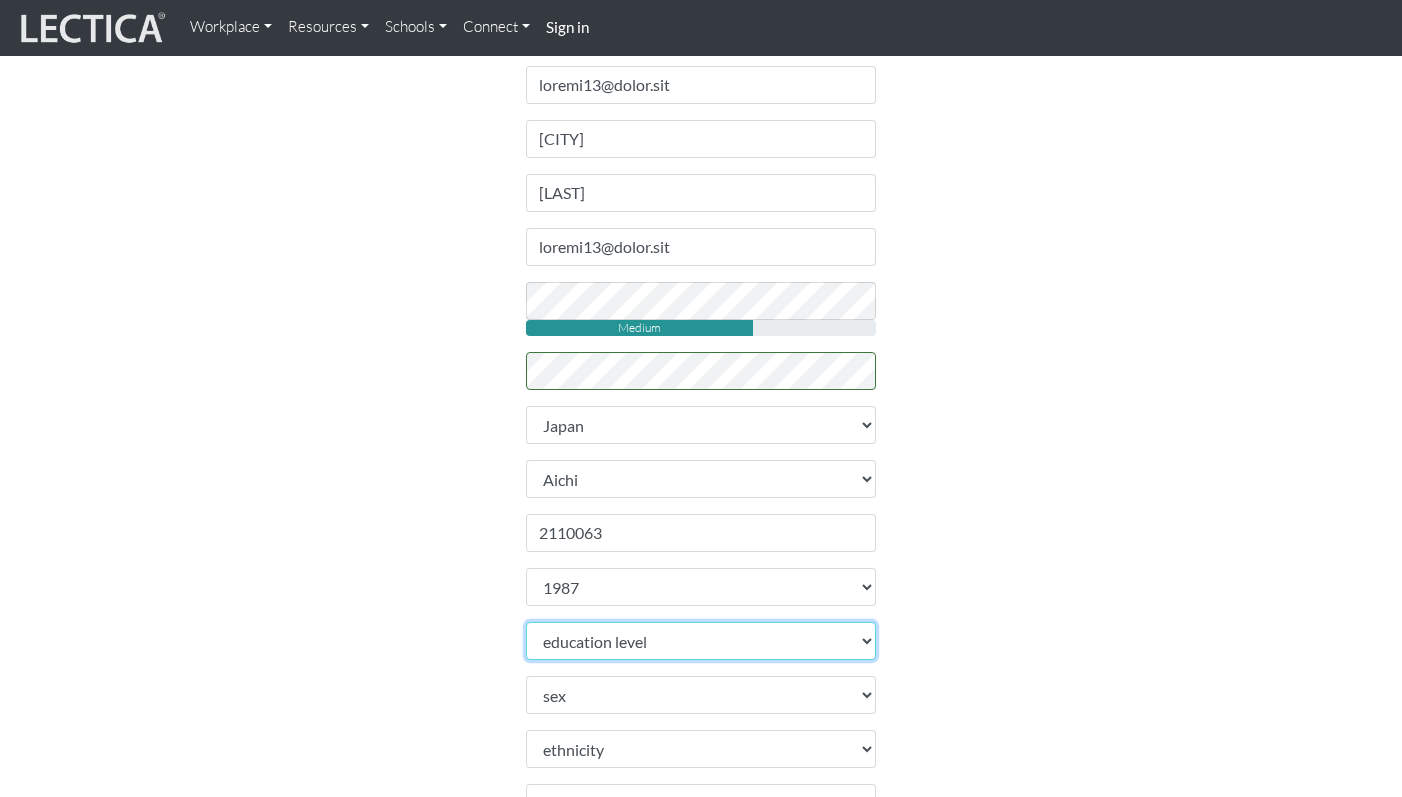 click on "education level
toddler
pre-pre-pre-k
pre-pre-k
pre-k
Kindergarten
1st grade
2nd grade
3rd grade
4th grade
5th grade
6th grade
7th grade
8th grade
9th grade
10th grade
11th grade
12th grade
1st year college
2nd year college
3rd year college
4th year college
1 year masters degree
2 year masters degree
1st year doctoral study
2nd year doctoral study or 2 masters deg
3rd year doctoral study
Ph.D. or 3 masters degrees
Post-doctoral study
2 or more Ph.D.'s" at bounding box center (701, 641) 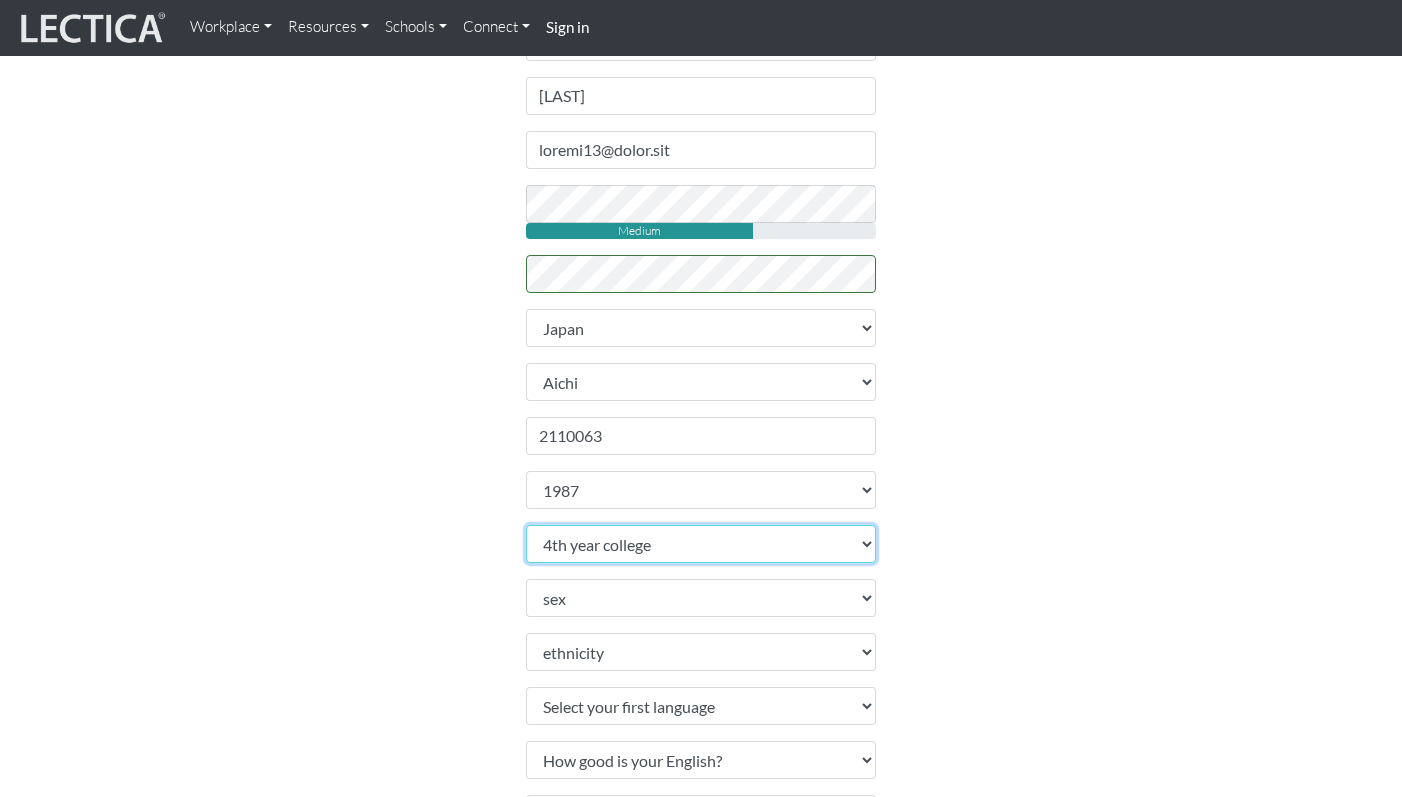 scroll, scrollTop: 402, scrollLeft: 0, axis: vertical 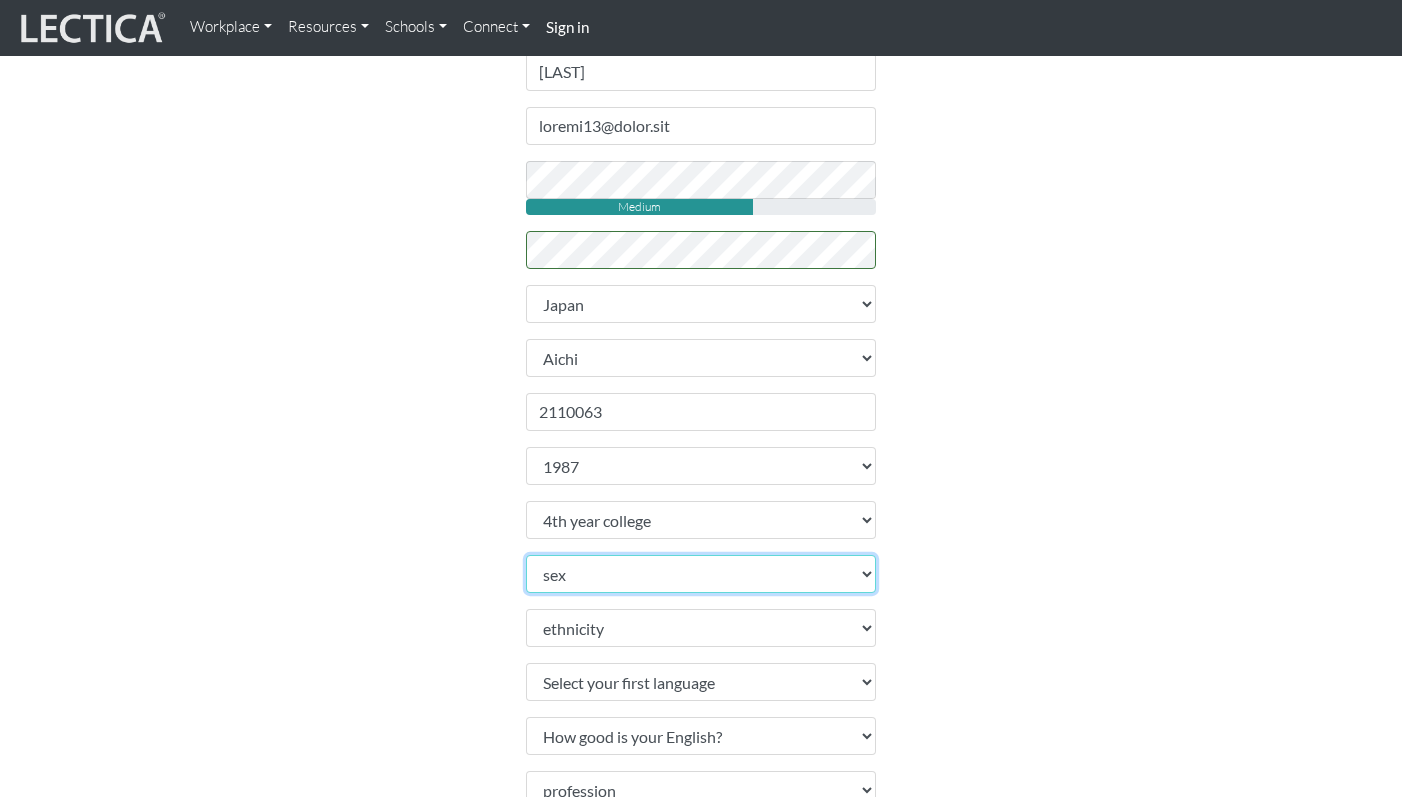 click on "sex
Male
Female
Binary
Non-binary
Opt out" at bounding box center [701, 574] 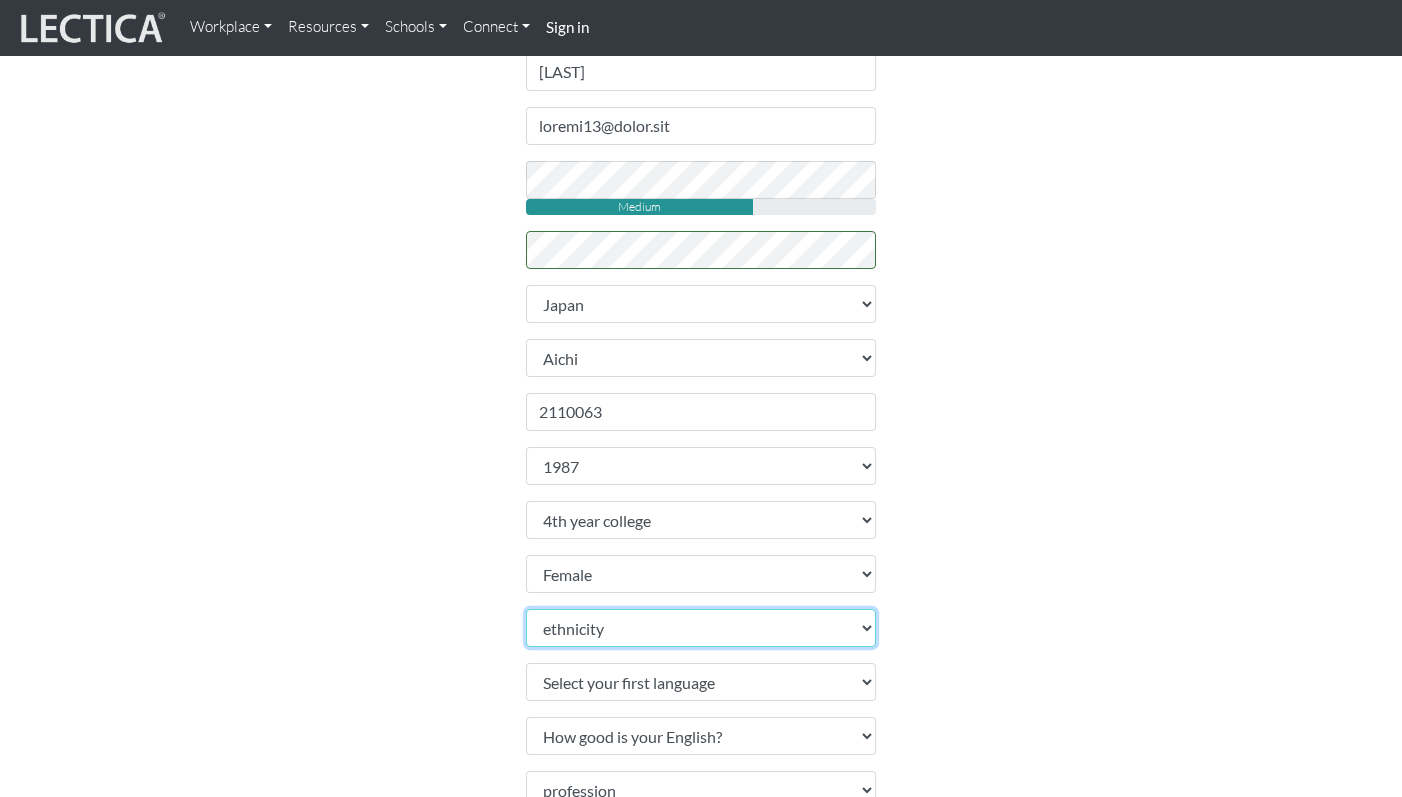 click on "ethnicity
African
Asian
Black
Carribean
Caucasian
Central American
Eurasian
Indian / Pakistani
Indigenous
LatinX
Middle Eastern
OPT OUT
Other
Pacific Islander
South American" at bounding box center (701, 628) 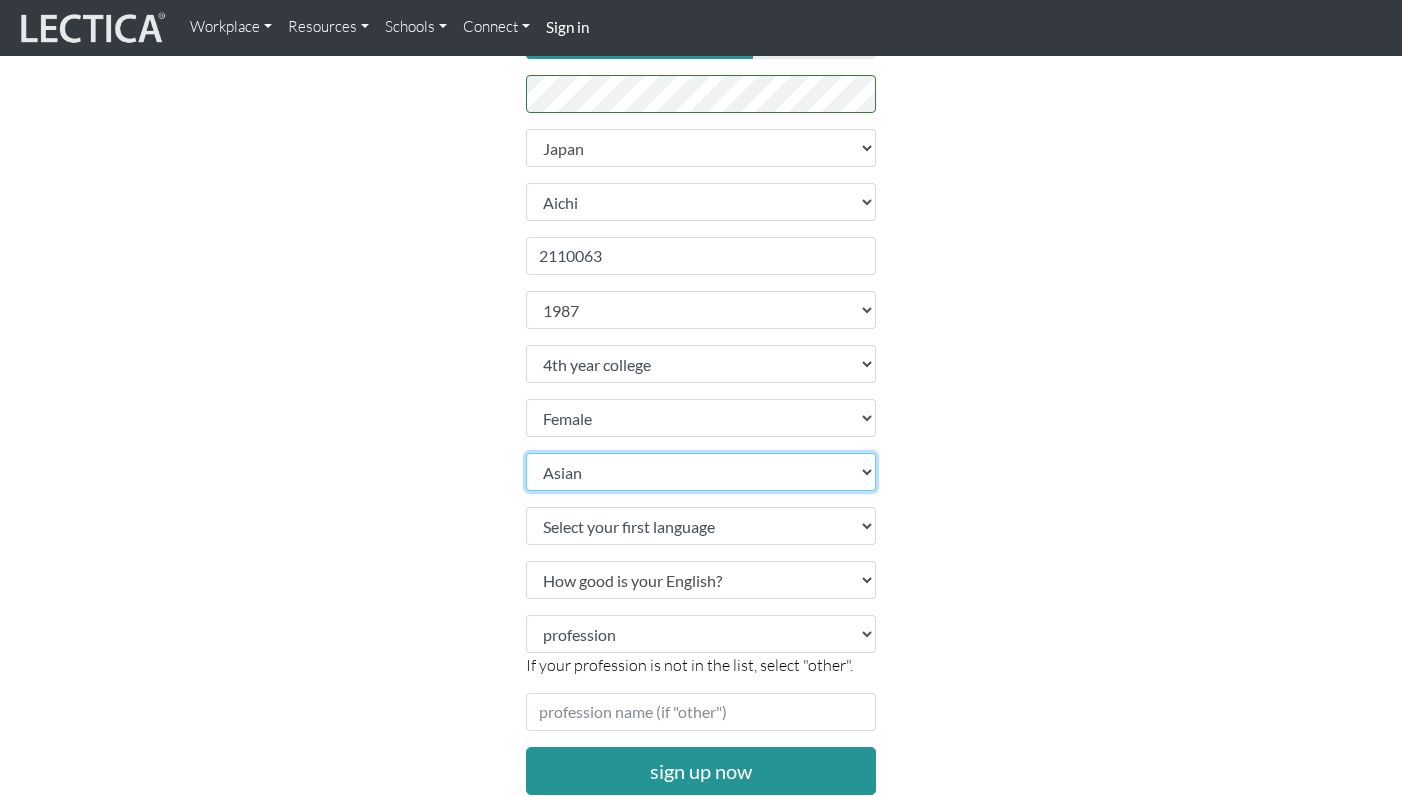 scroll, scrollTop: 563, scrollLeft: 0, axis: vertical 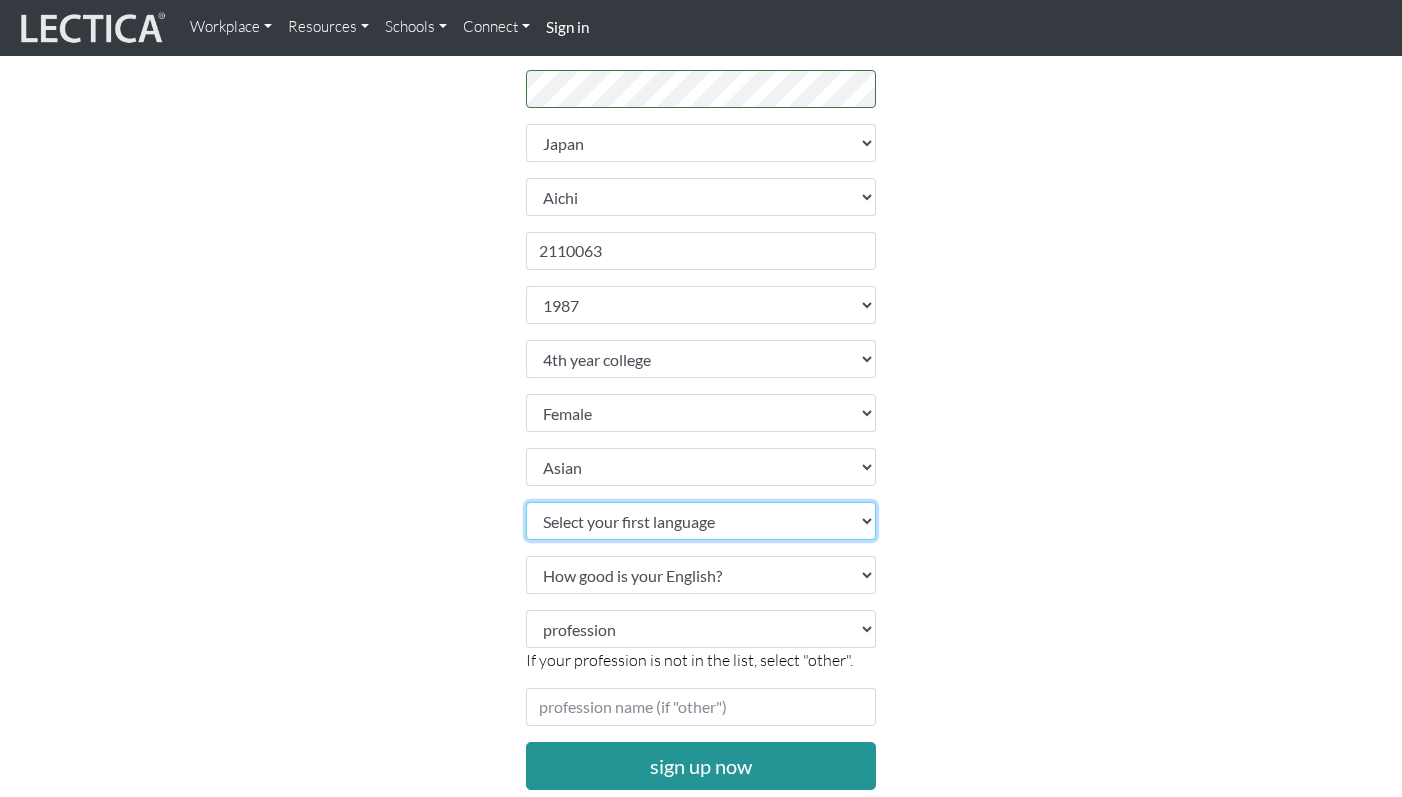 click on "Select your first language
Abkhazian
Achinese
Acoli
Adangme
Adyghe
Afar
Afrihili
Afrikaans
Aghem
Ainu
Akan
Akkadian
Akoose
Alabama
Albanian
Aleut
Algerian Arabic
American English
American Sign Language
Amharic
Ancient Egyptian
Ancient Greek
Angika
Anguilla
Ao Naga
Arabic
Aragonese
Aramaic
Aranda
Araona
Arapaho
Arawak
Armenian
Aromanian
Arpitan
Assamese
Asturian
Asu
Atsam
Australian English
Austrian German
Avaric
Avestan
Awadhi
Aymara
Azerbaijani
Badaga
Bafia
Bafut
Bakhtiari
Balinese
Baluchi
Bambara
Bamun
Bangladesh
Banjar
Basaa
Bashkir
Basque
Batak Toba
Bavarian
Beja
Belarus
Belarusian
Bemba
Bena
Bengali
Betawi
Bhojpuri
Bikol
Bini
Bishnupriya" at bounding box center (701, 521) 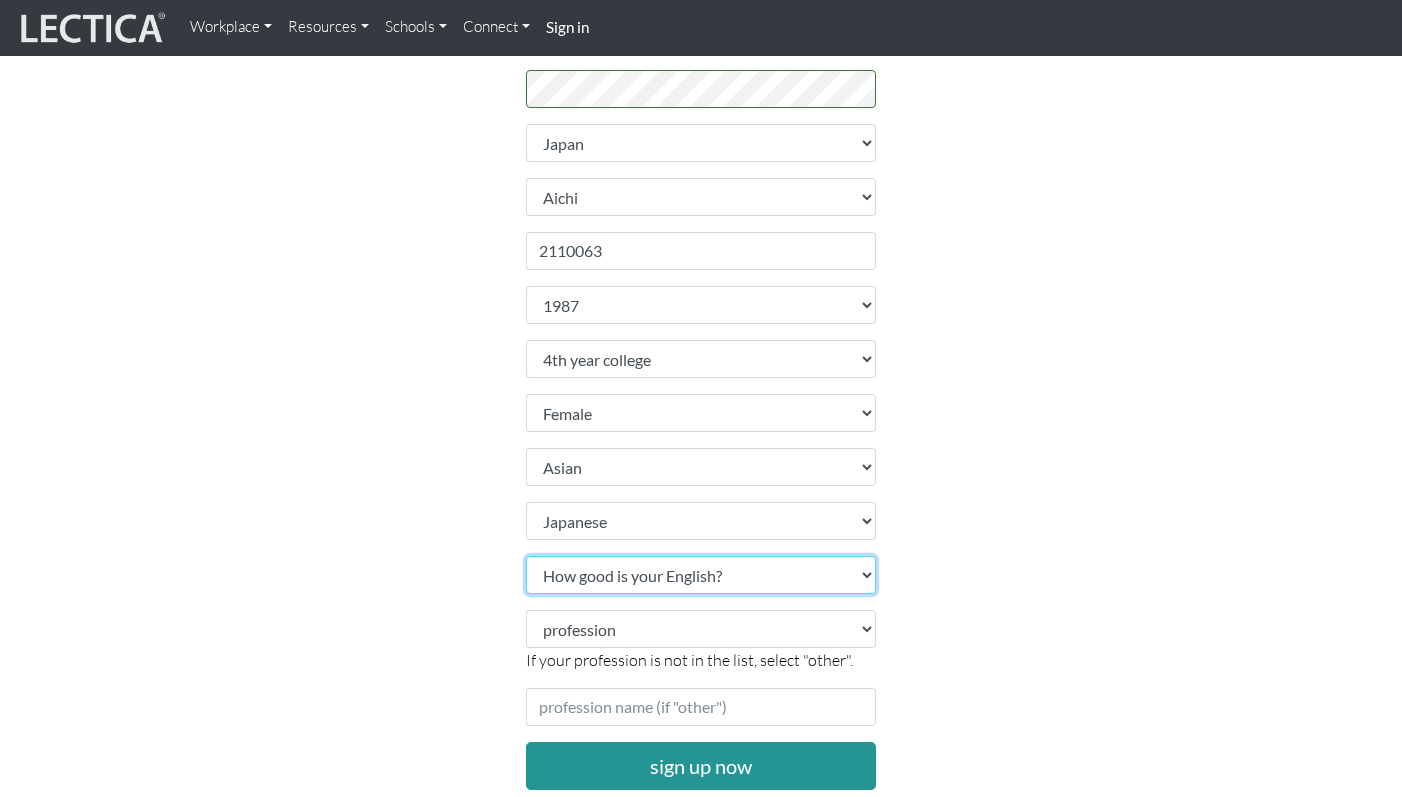 click on "How good is your English?
Outstanding
Excellent
Very good
Good
Not so good
Poor" at bounding box center [701, 575] 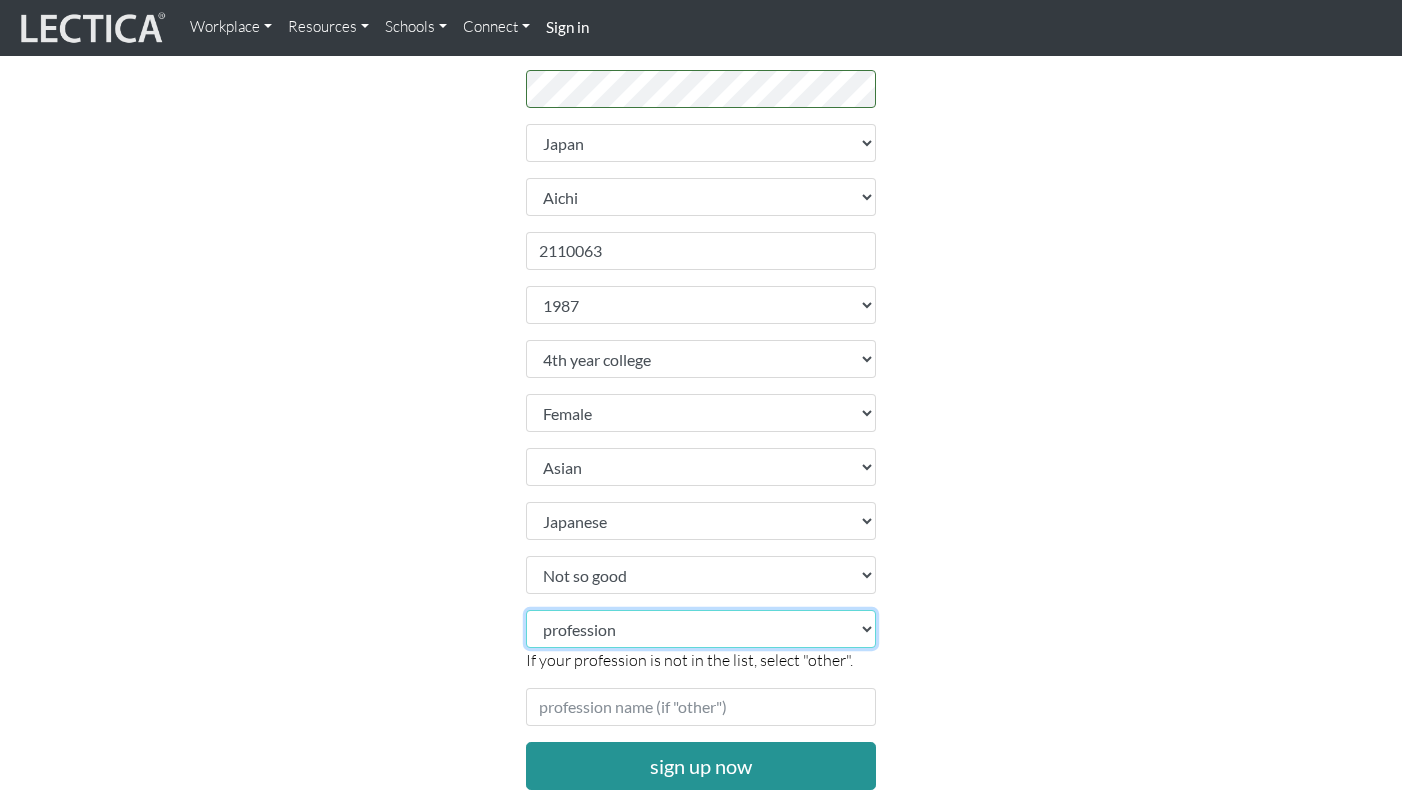 click on "profession
academic
accounting/finance
administration
arts: performing
arts: visual
athletics
banking
bard
business (general)
clergy
coaching/consulting
communications
counselling/psychotherapy
economics
education: admin 13+
education: admin K-12
educational assessment
education: policy 13+
education: policy K-12
education: program evaluation
education: teacher educator
education: teaching (13+)
education: teaching (K-12)
engineering
entrepreneurship
farming
government
health care: alternative
health care: conventional
human resources
hunter-gatherer
insurance
labor
law
management
manufacturing
media
military
networking
OPT OUT
(other)
philanthropy
politics
protective services
psychometrics
public relations
research
sales/marketing
scribe
service industry" at bounding box center (701, 629) 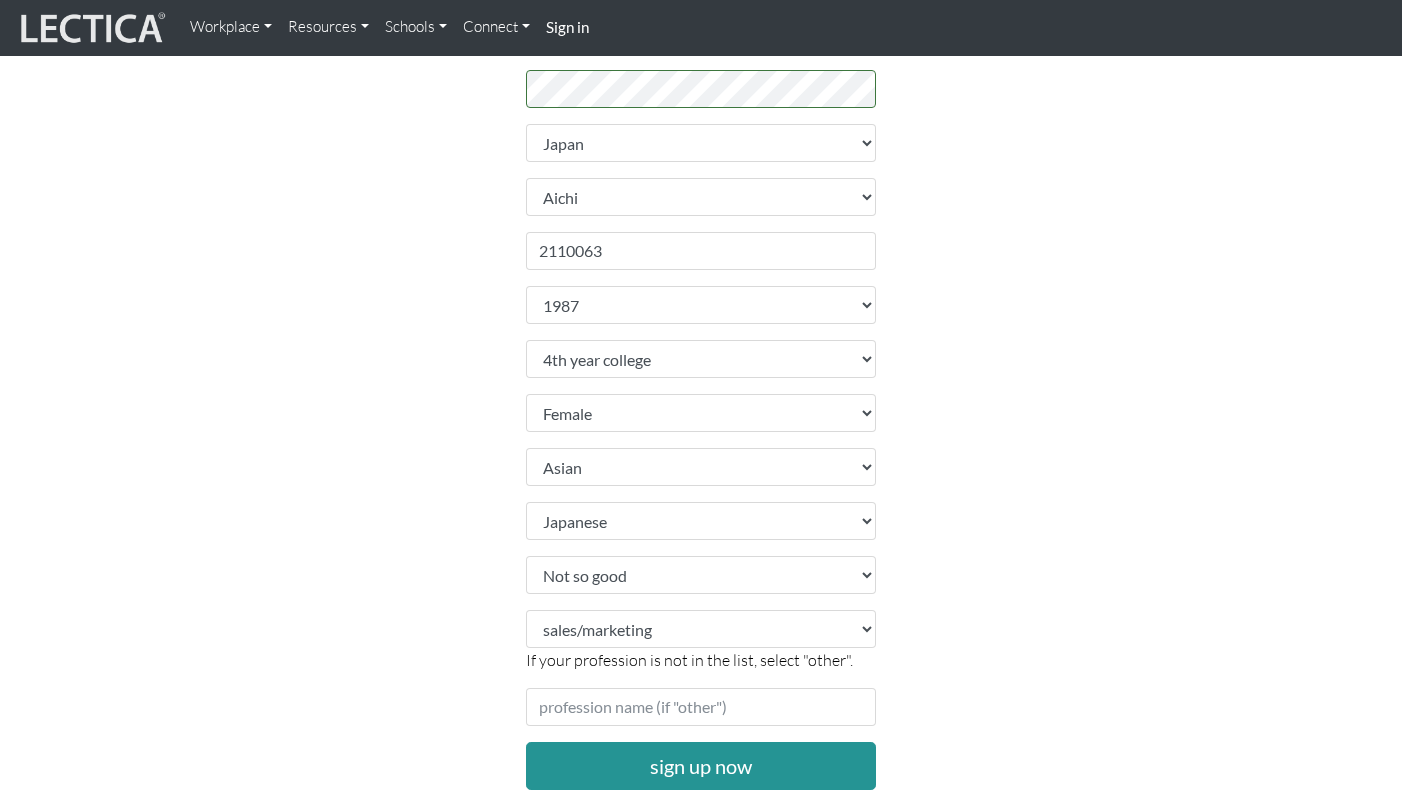click on "Sign up
Please do not create more than one account. If you are having problems,
contact us  instead.
Feel free to use your email address as your username.
Username
fjtayk33@example.com
First name
[FIRST]
Last name
[LAST]
Email address
fjtayk33@example.com
password
Medium
retype password" at bounding box center (701, 204) 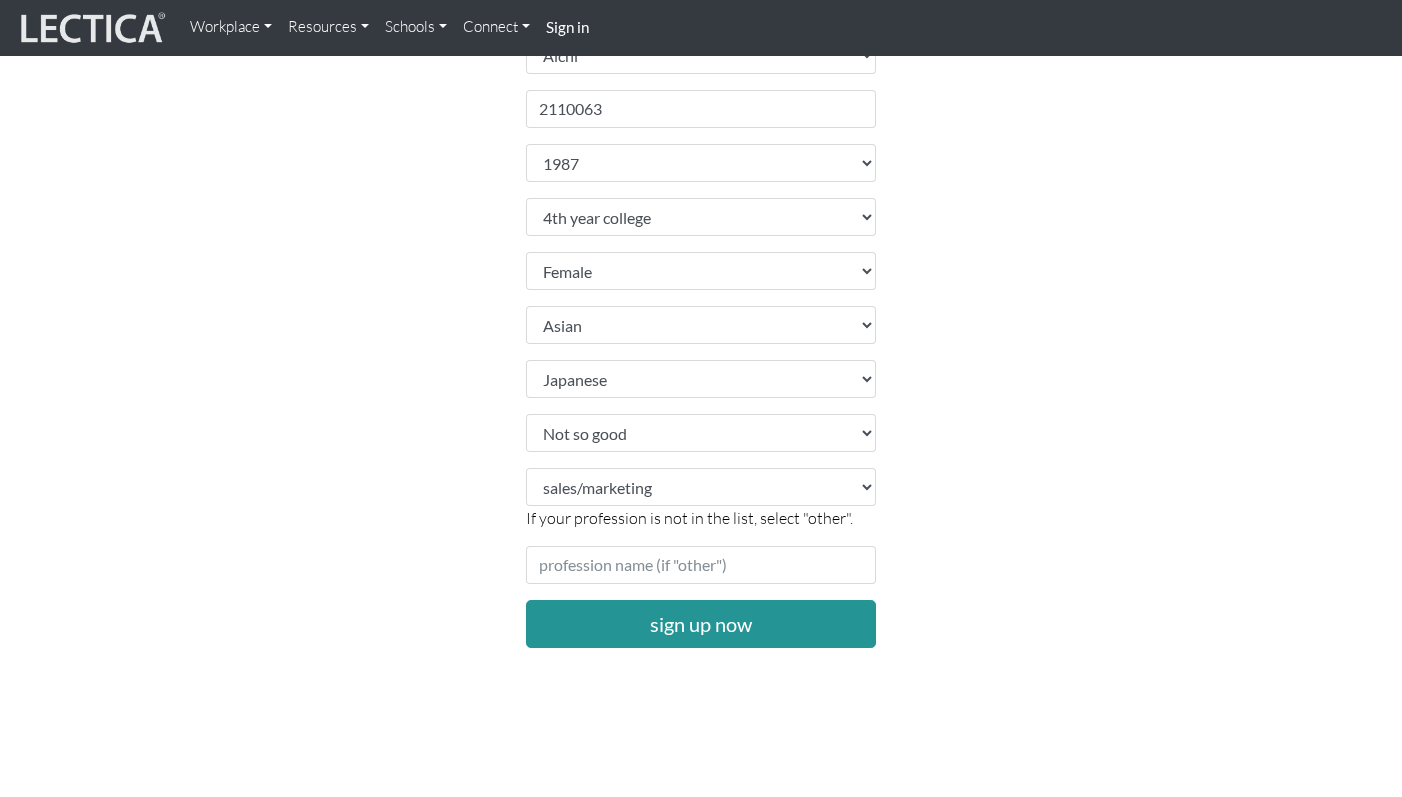 scroll, scrollTop: 777, scrollLeft: 0, axis: vertical 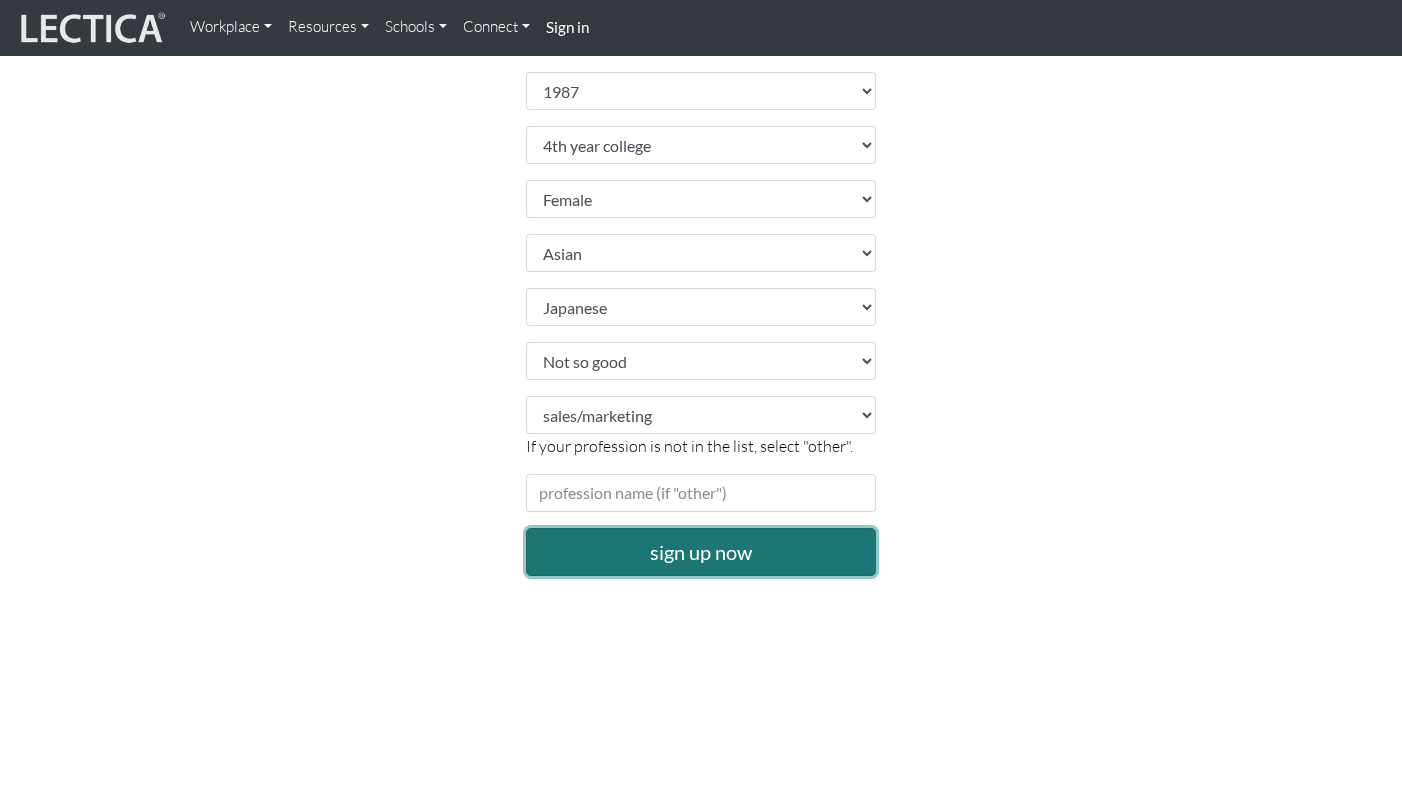 click on "sign up now" at bounding box center (701, 552) 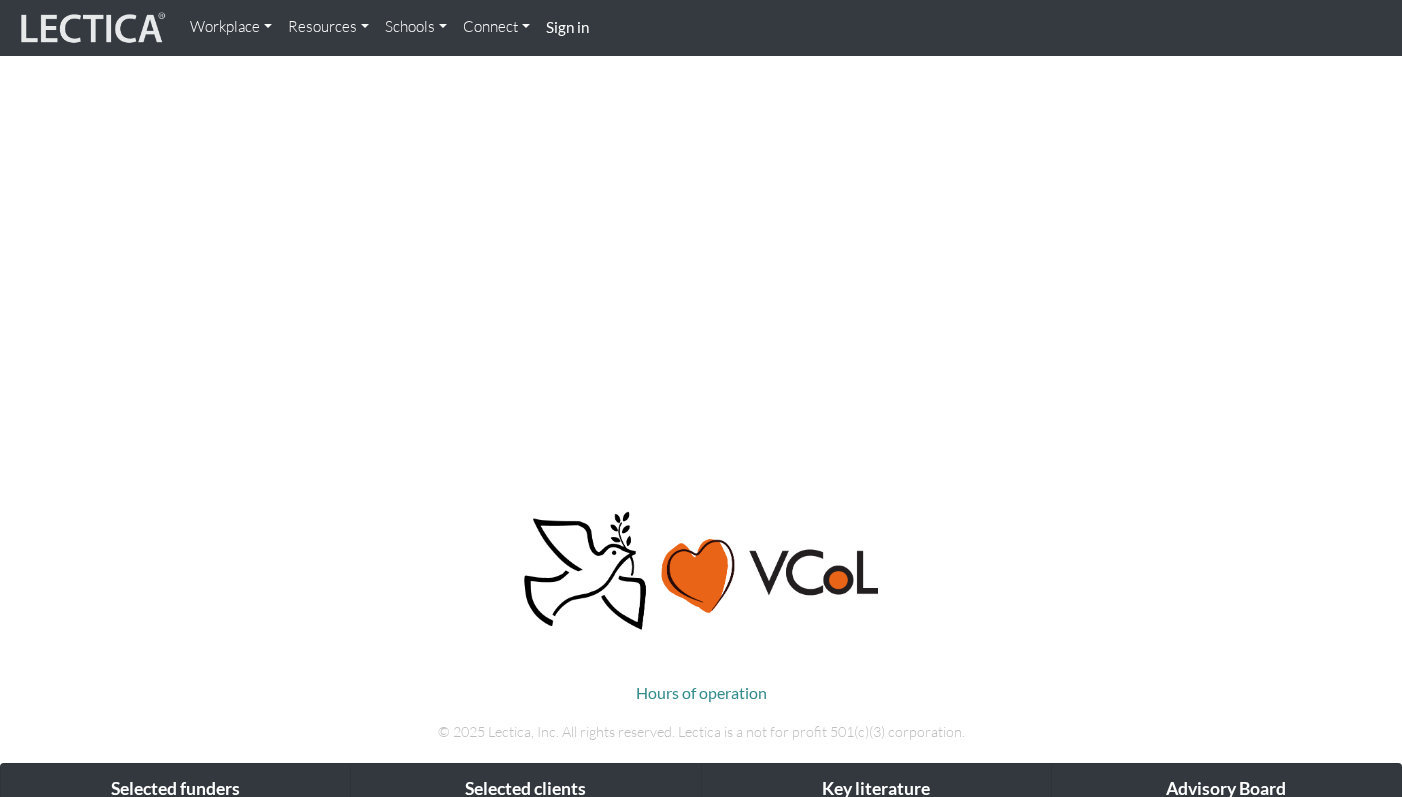 scroll, scrollTop: 0, scrollLeft: 0, axis: both 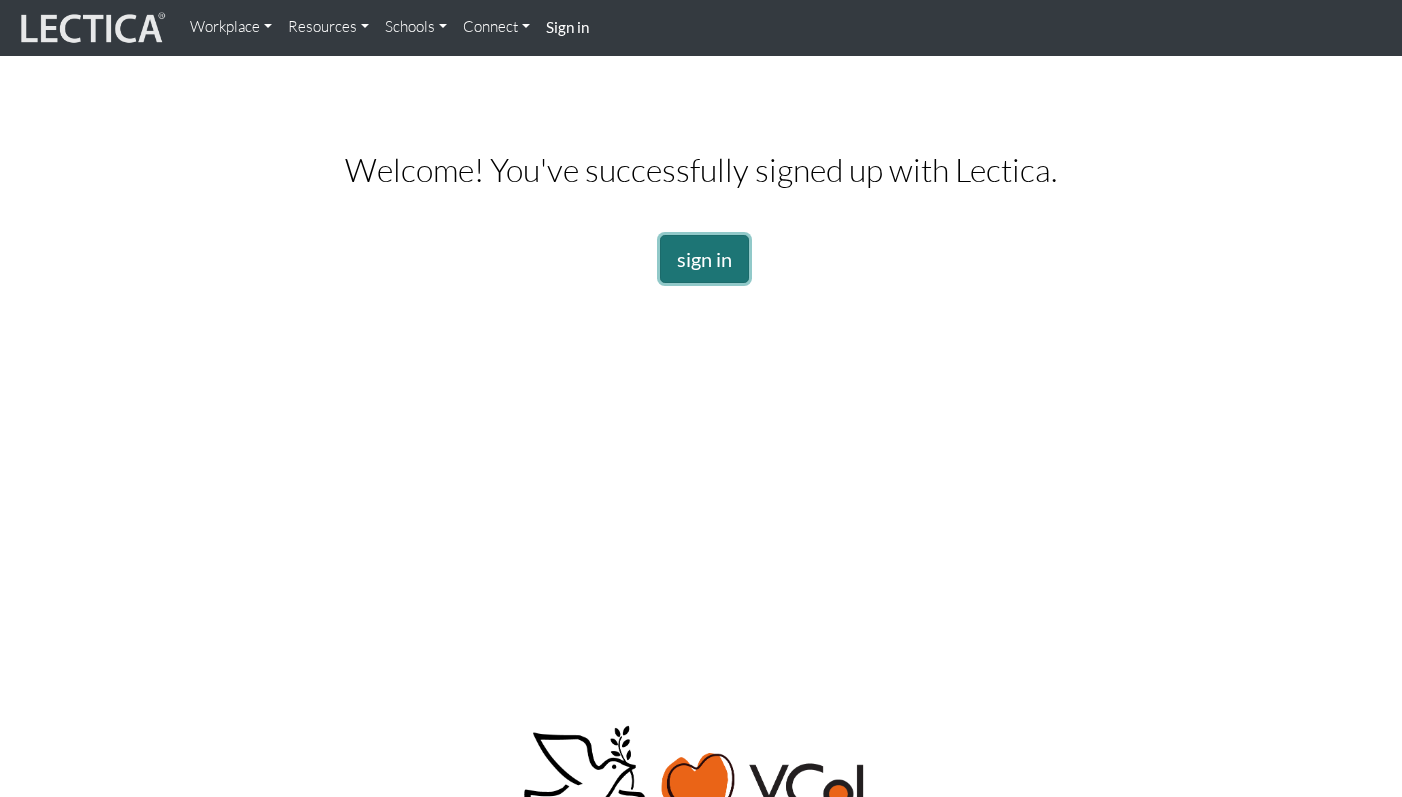 click on "sign in" at bounding box center [704, 259] 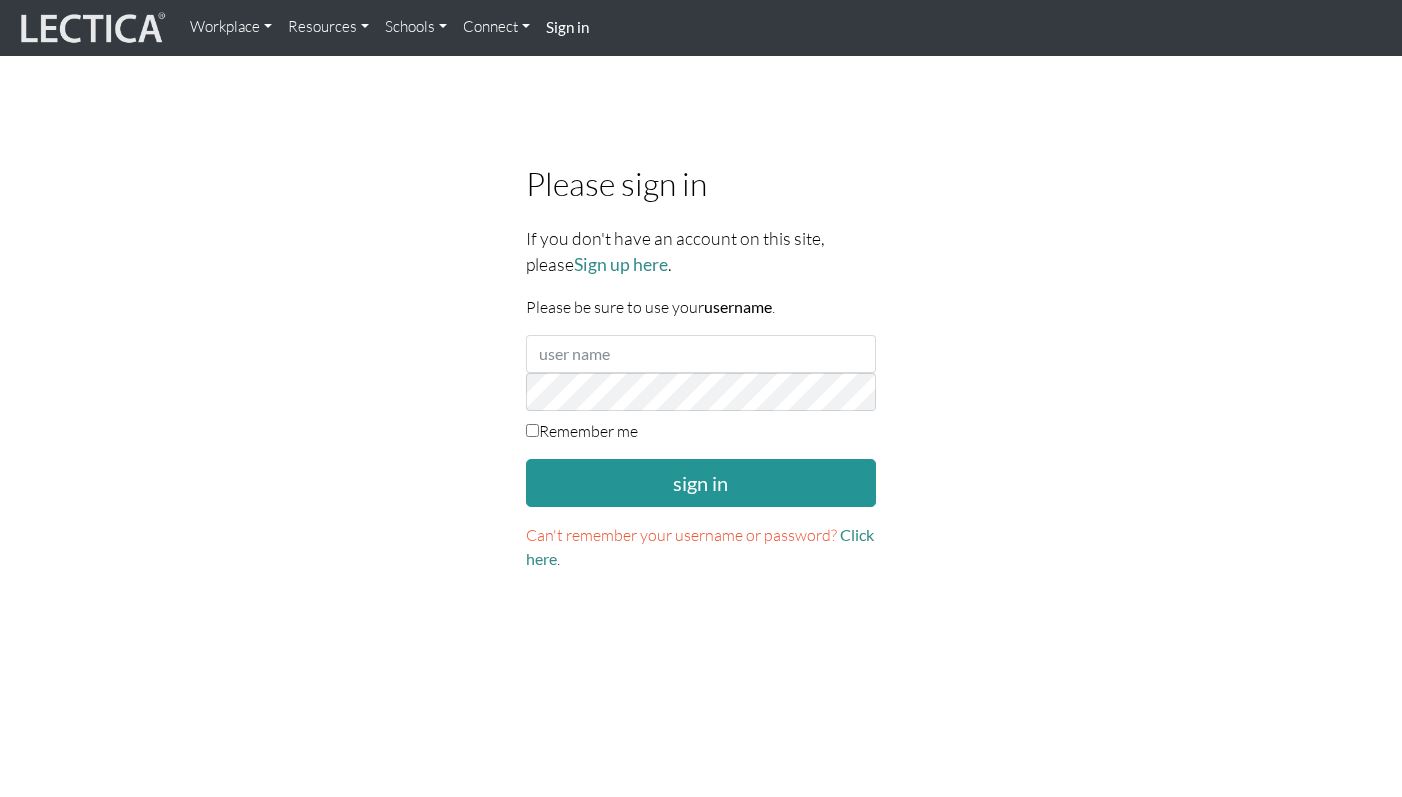 scroll, scrollTop: 0, scrollLeft: 0, axis: both 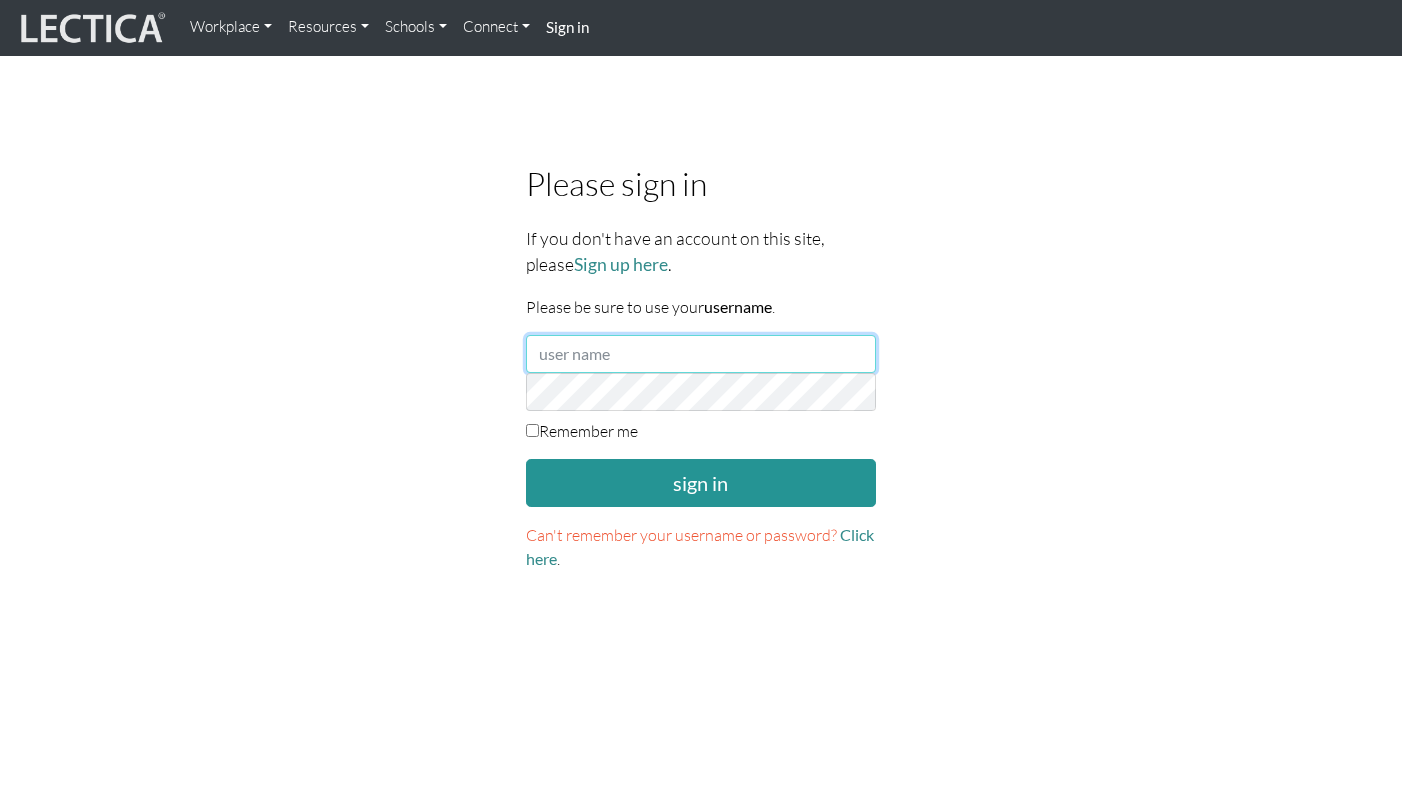 type on "[EMAIL]" 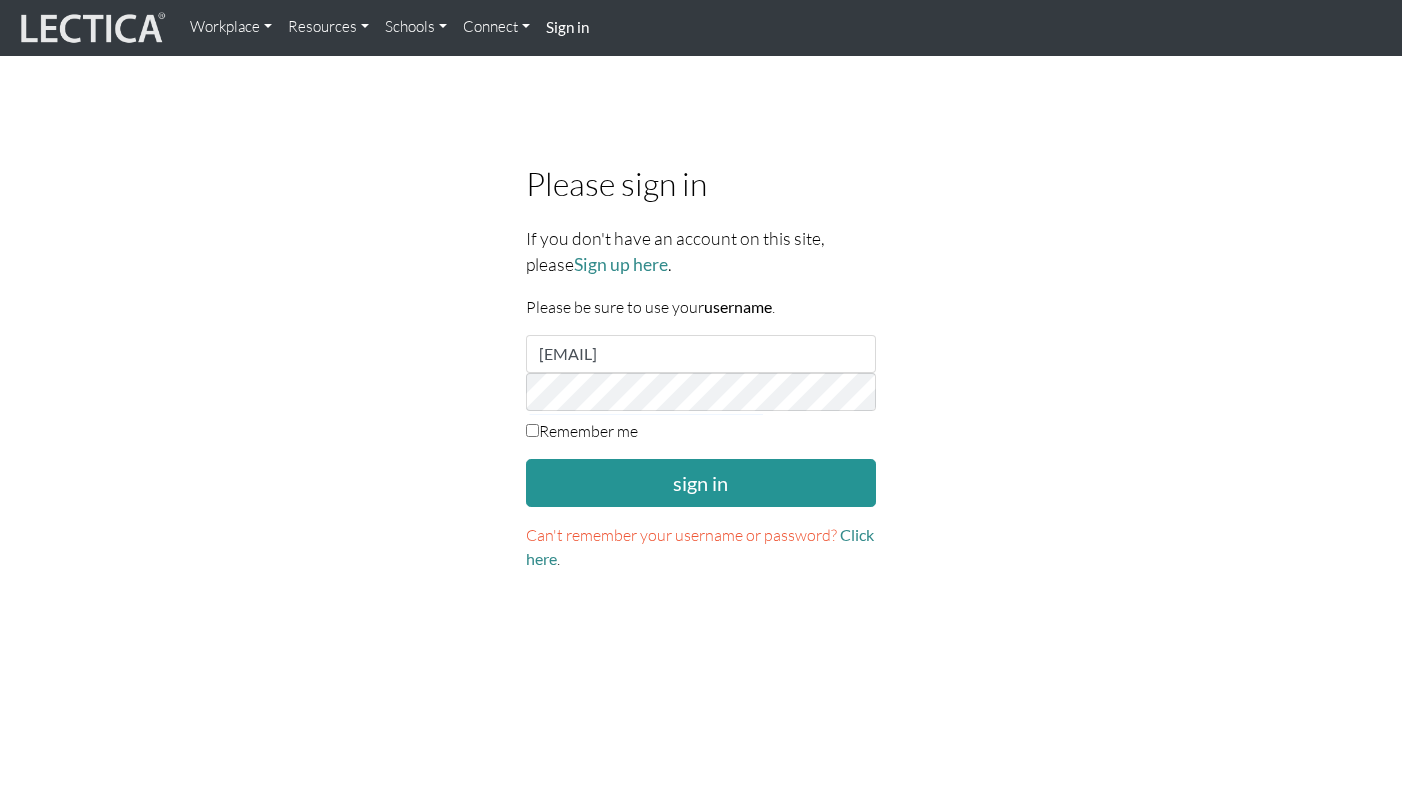 click on "Remember me" at bounding box center [582, 431] 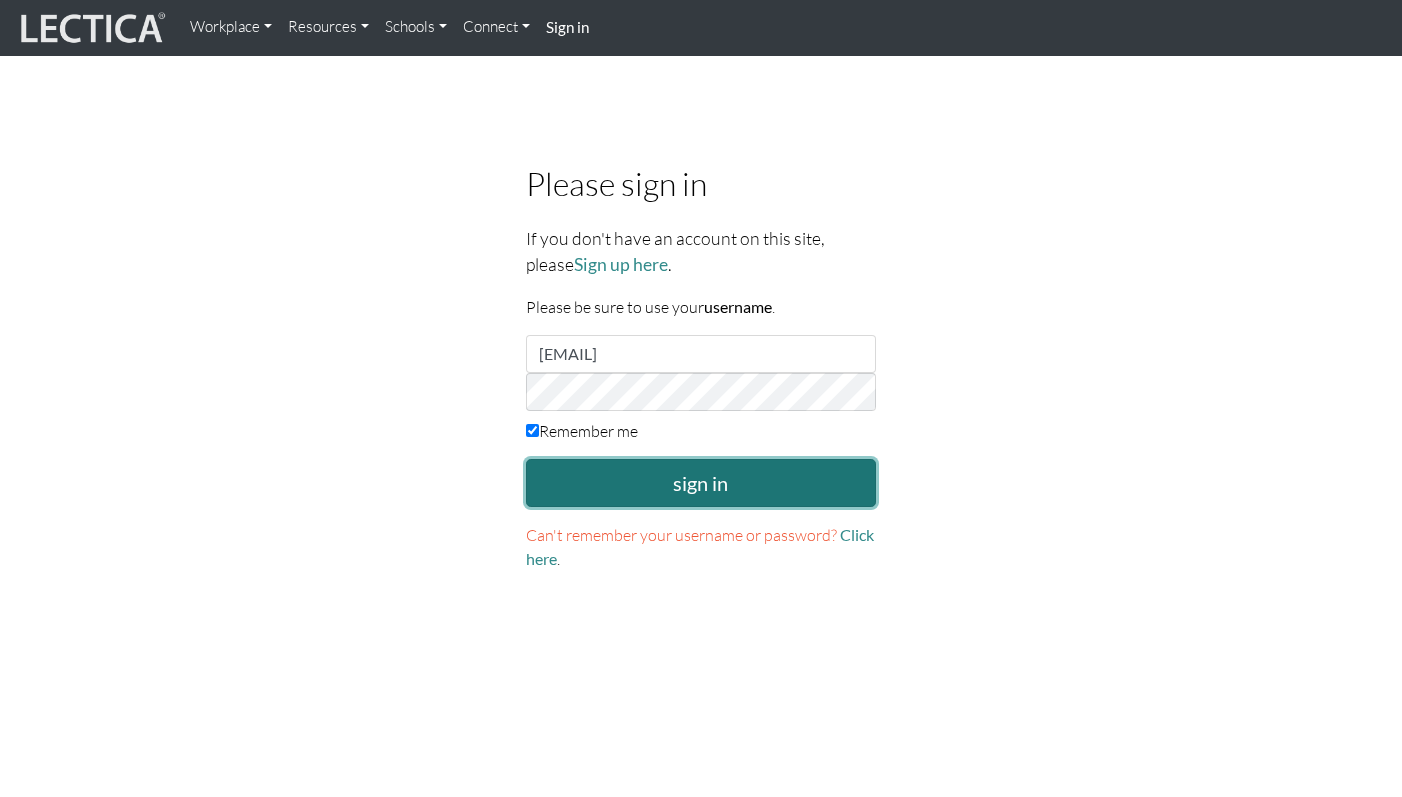 click on "sign in" at bounding box center (701, 483) 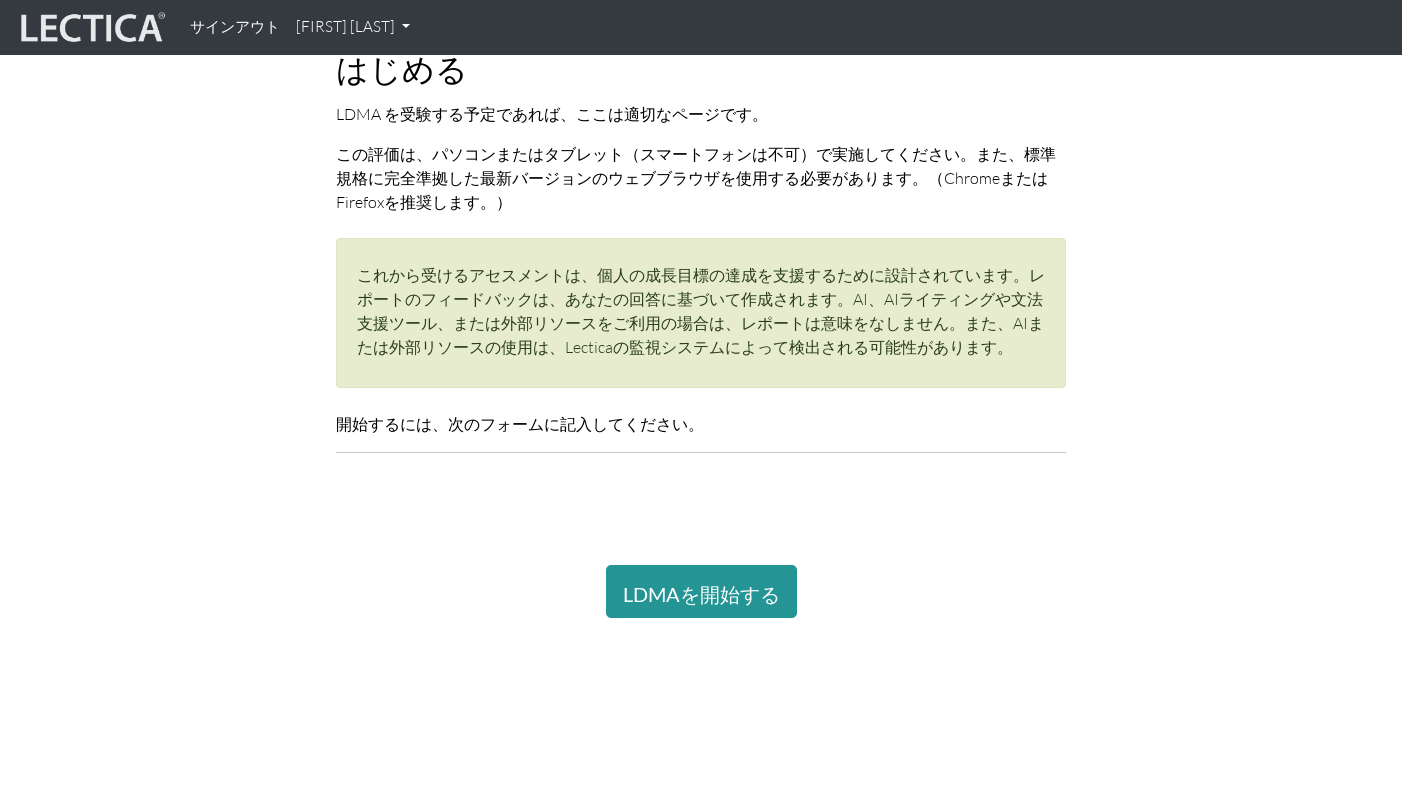 scroll, scrollTop: 249, scrollLeft: 0, axis: vertical 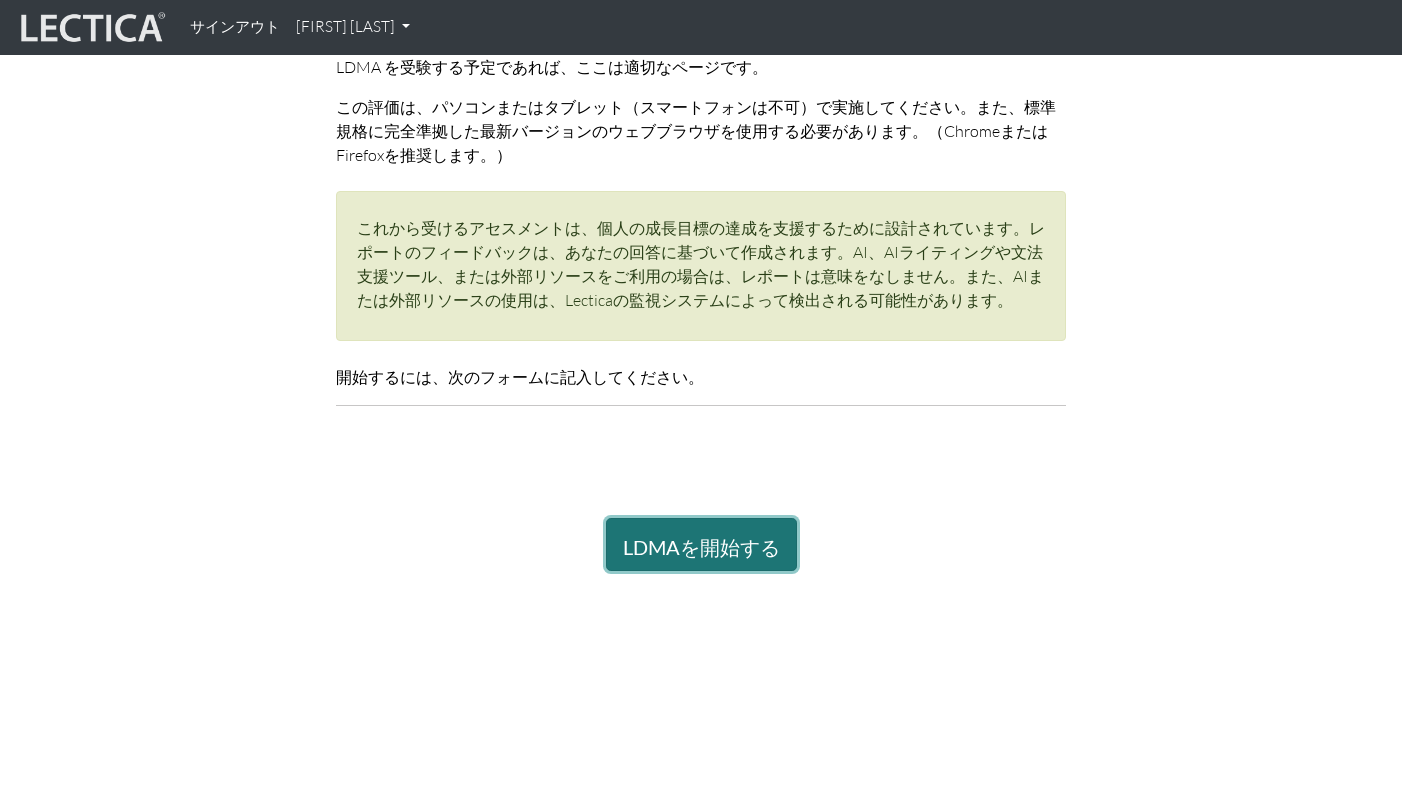 click on "LDMAを開始する" at bounding box center (701, 547) 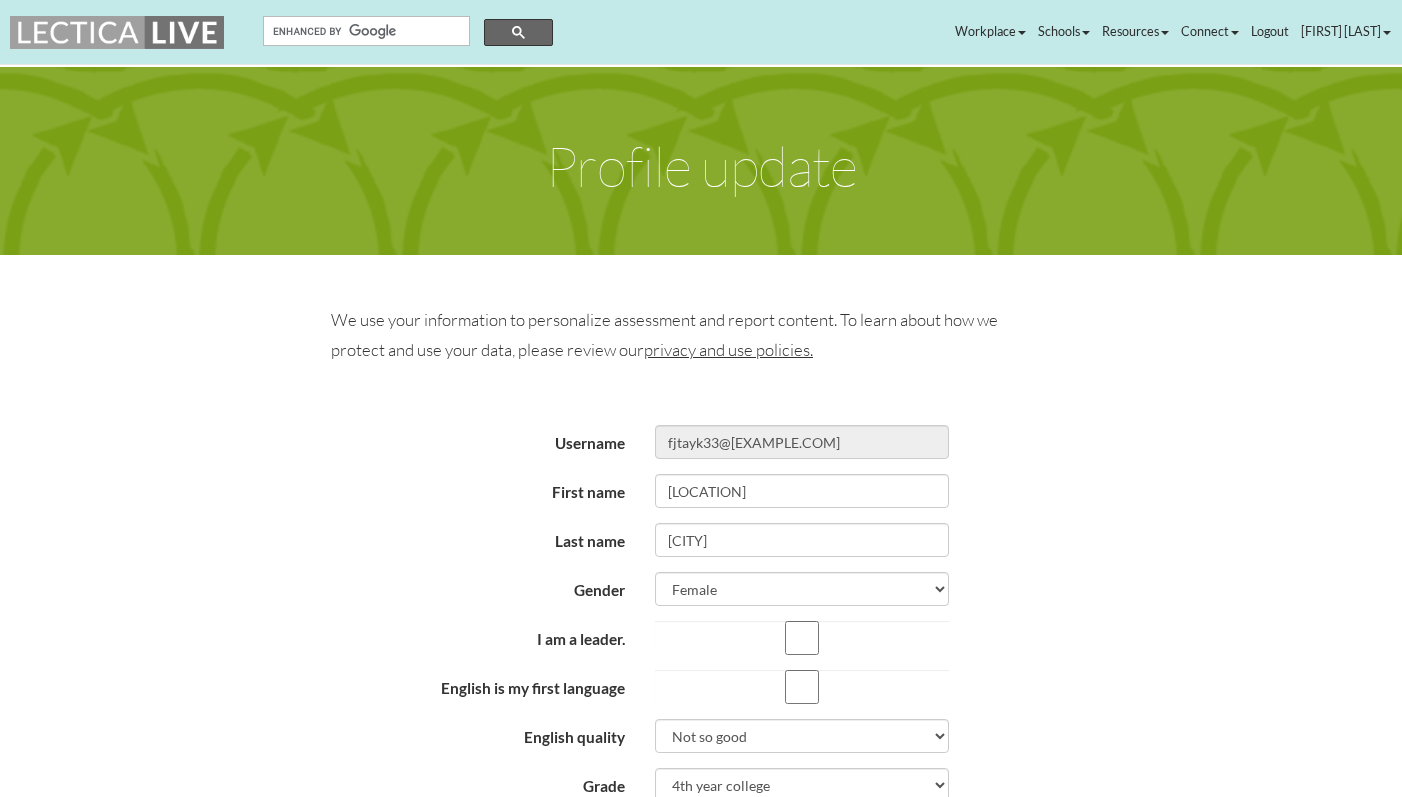 scroll, scrollTop: 0, scrollLeft: 0, axis: both 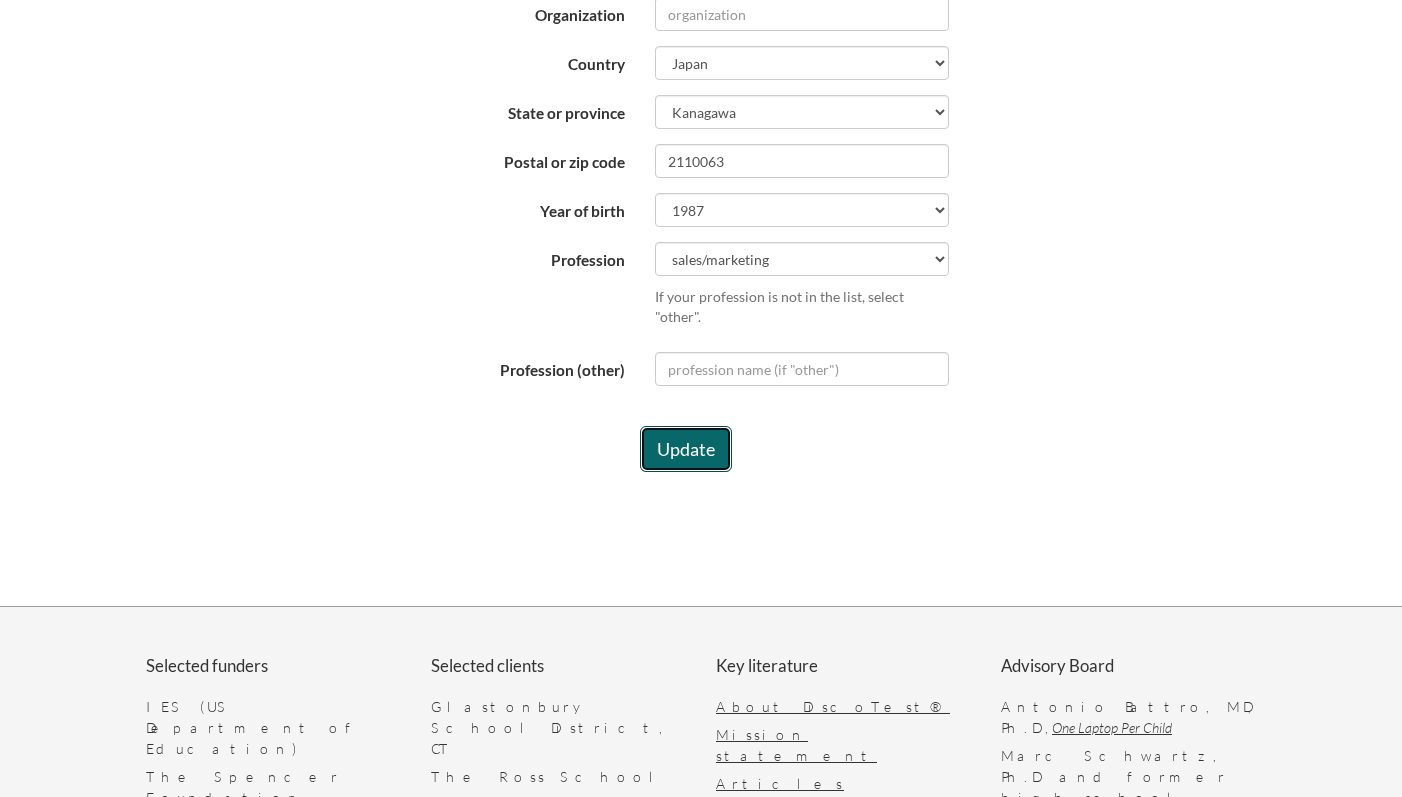 click on "Update" at bounding box center (686, 449) 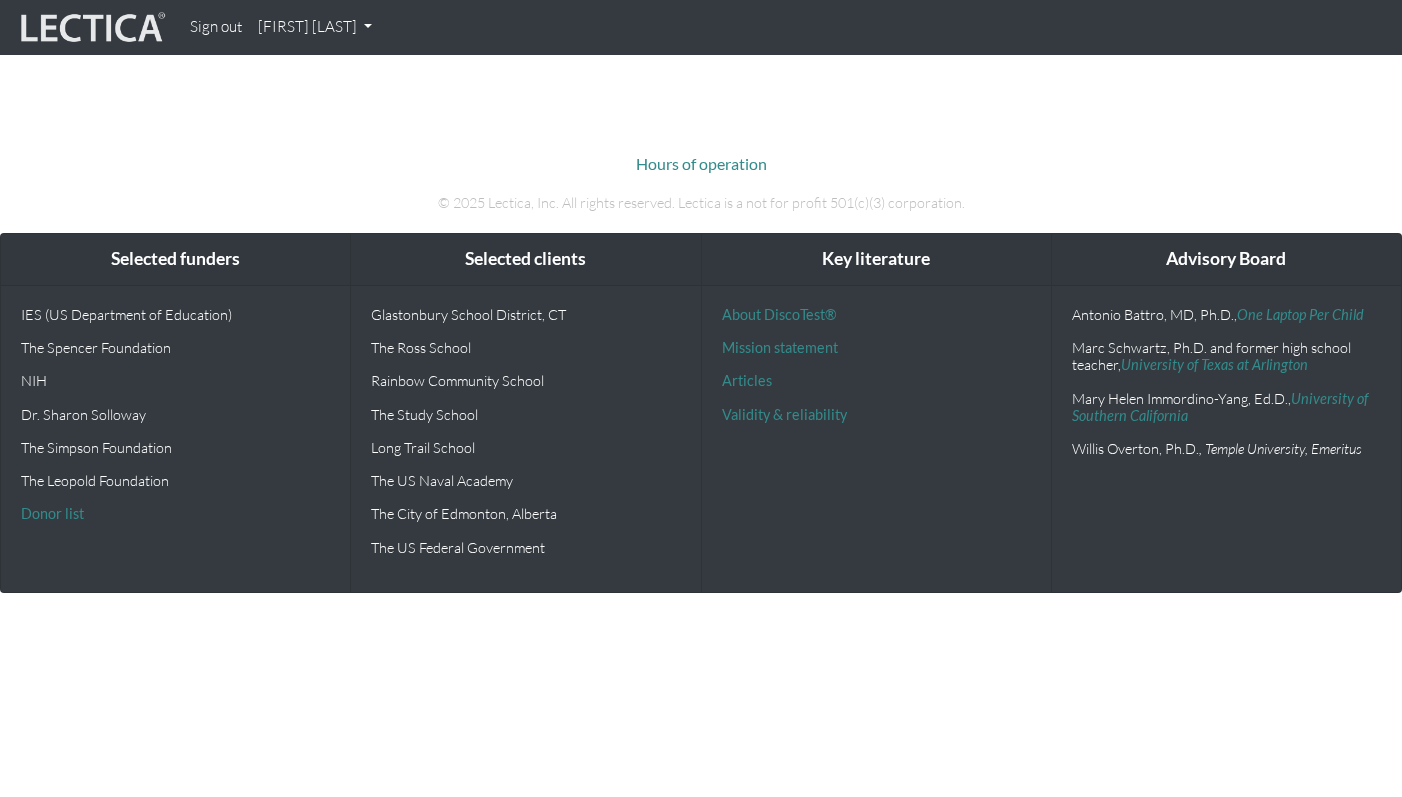 scroll, scrollTop: 0, scrollLeft: 0, axis: both 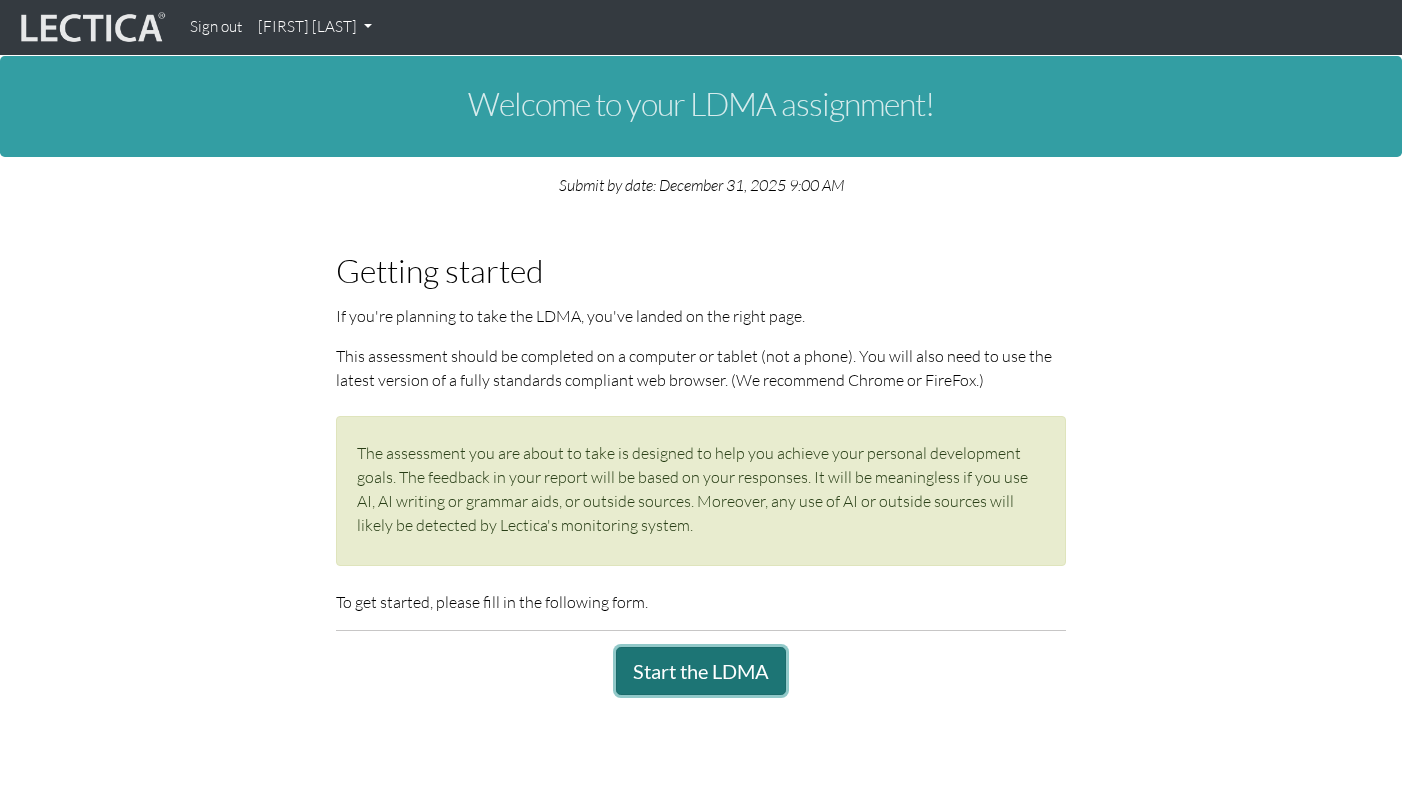 click on "Start the LDMA" at bounding box center (701, 671) 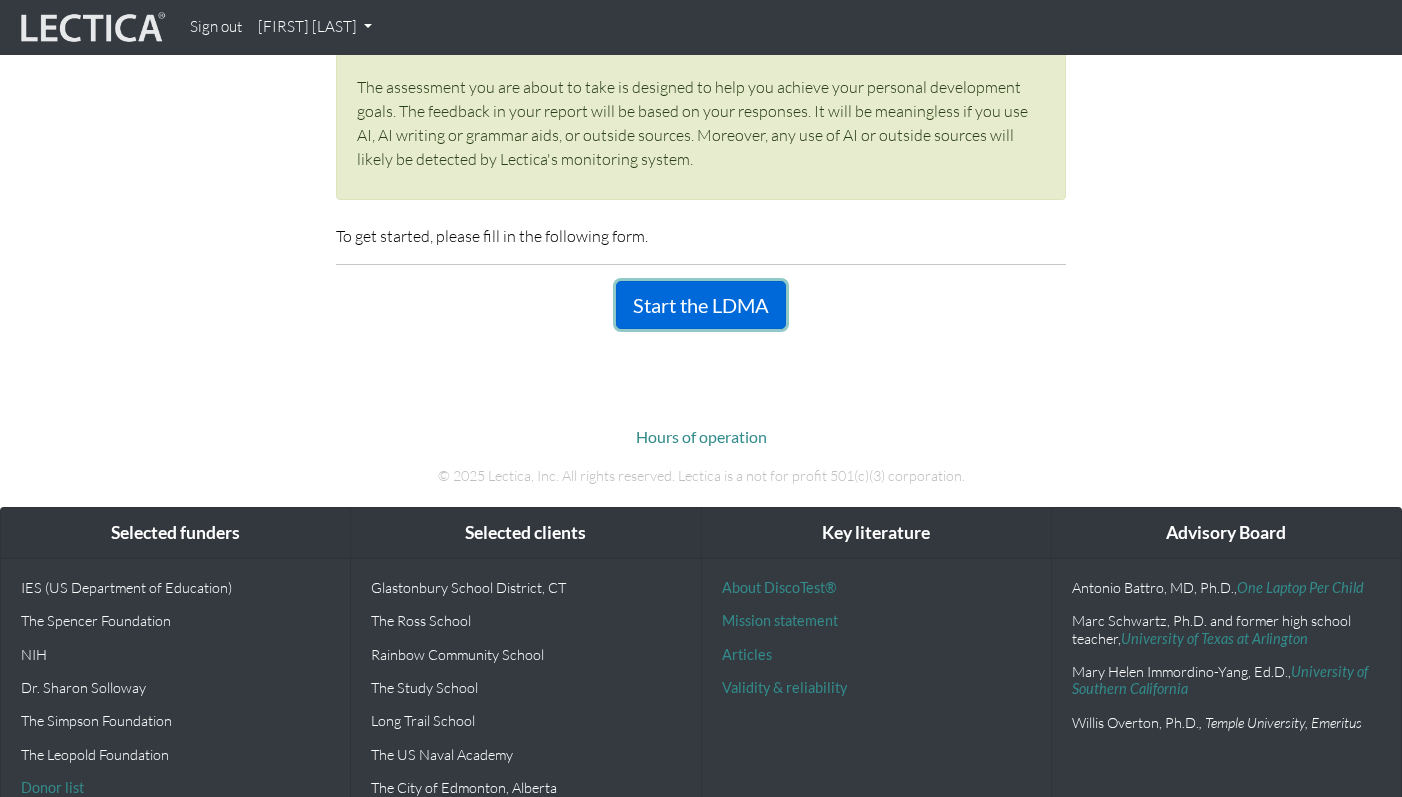 scroll, scrollTop: 201, scrollLeft: 0, axis: vertical 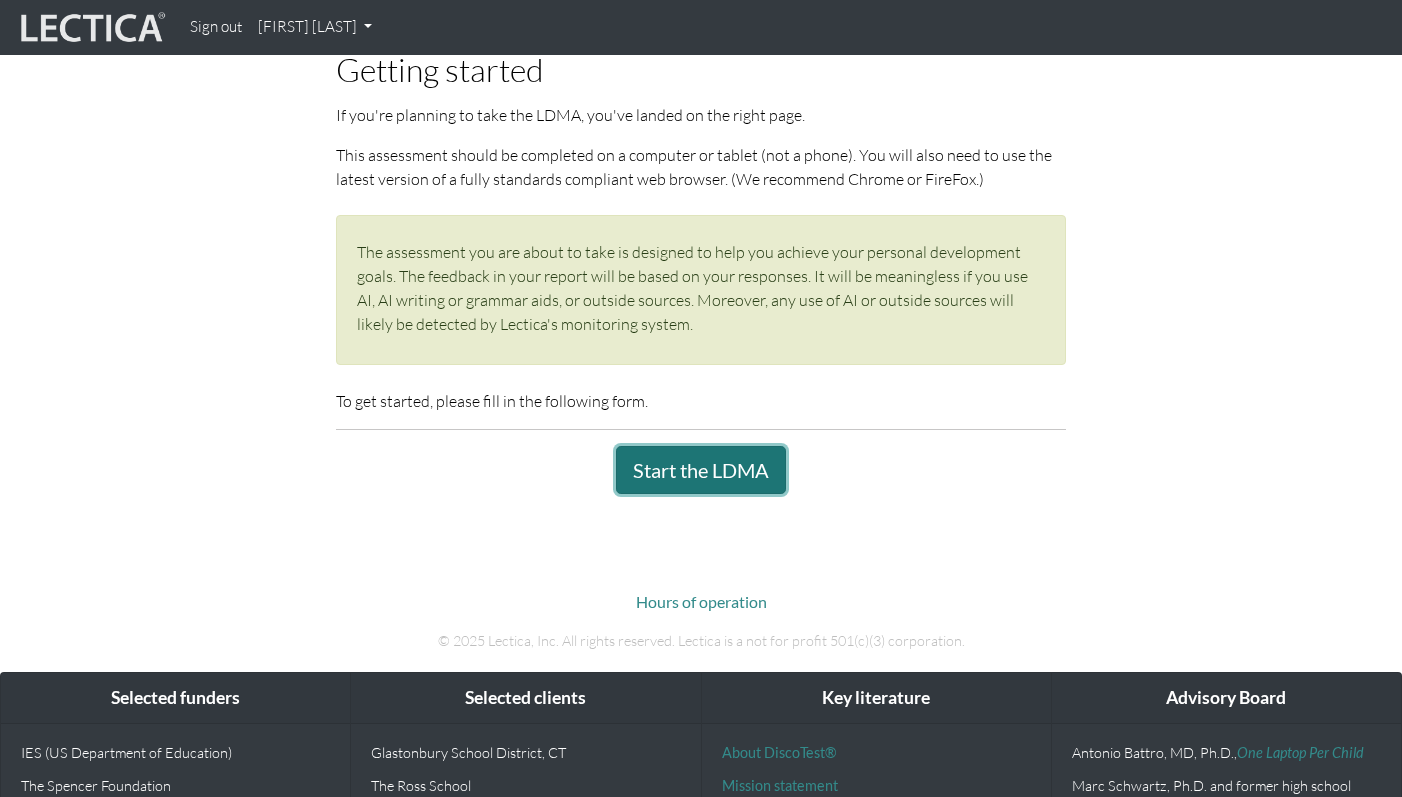 click on "Start the LDMA" at bounding box center [701, 470] 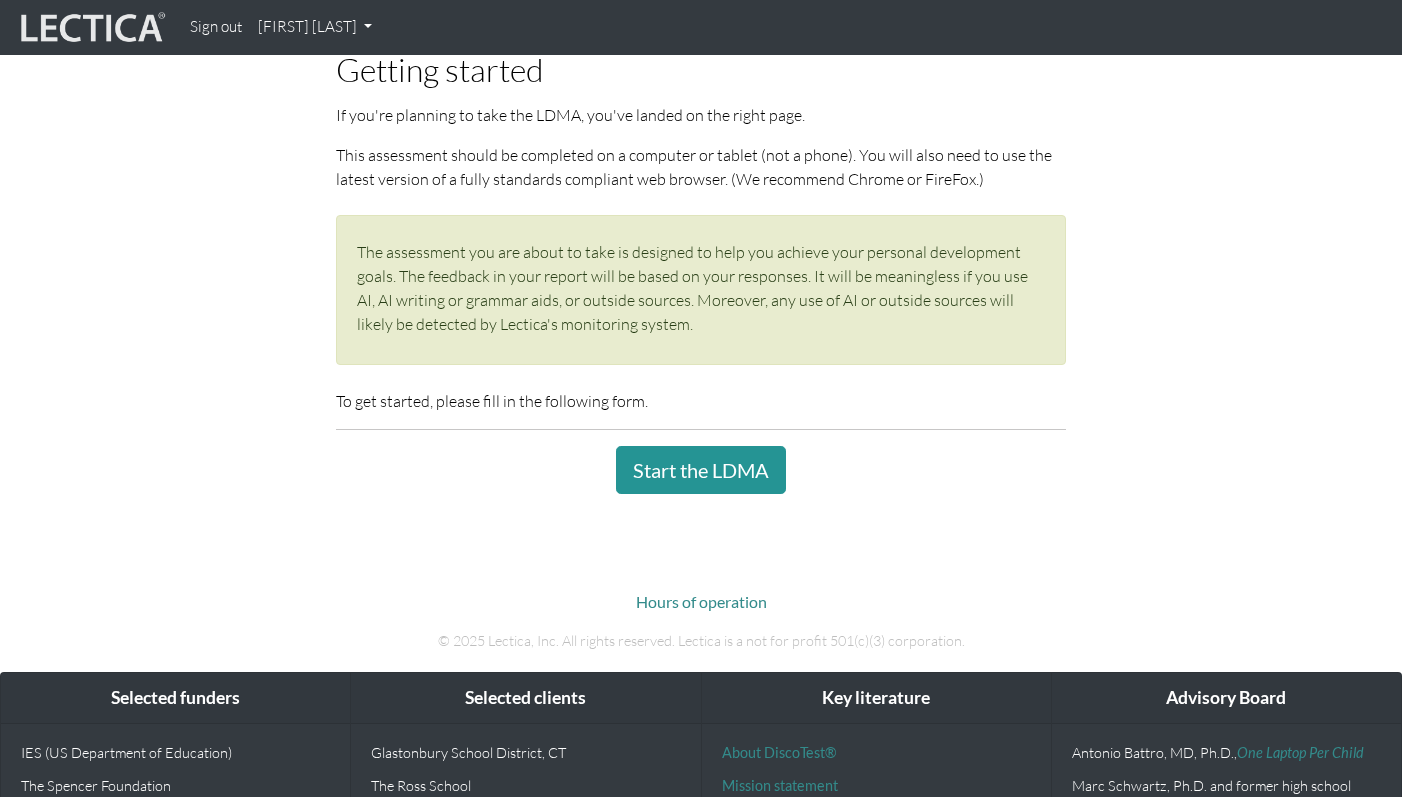 click on "The assessment you are about to take is designed to help you achieve your personal development goals. The feedback in your report will be based on your responses. It will be meaningless if you use AI, AI writing or grammar aids, or outside sources. Moreover, any use of AI or outside sources will likely be detected by Lectica's monitoring system." at bounding box center [701, 288] 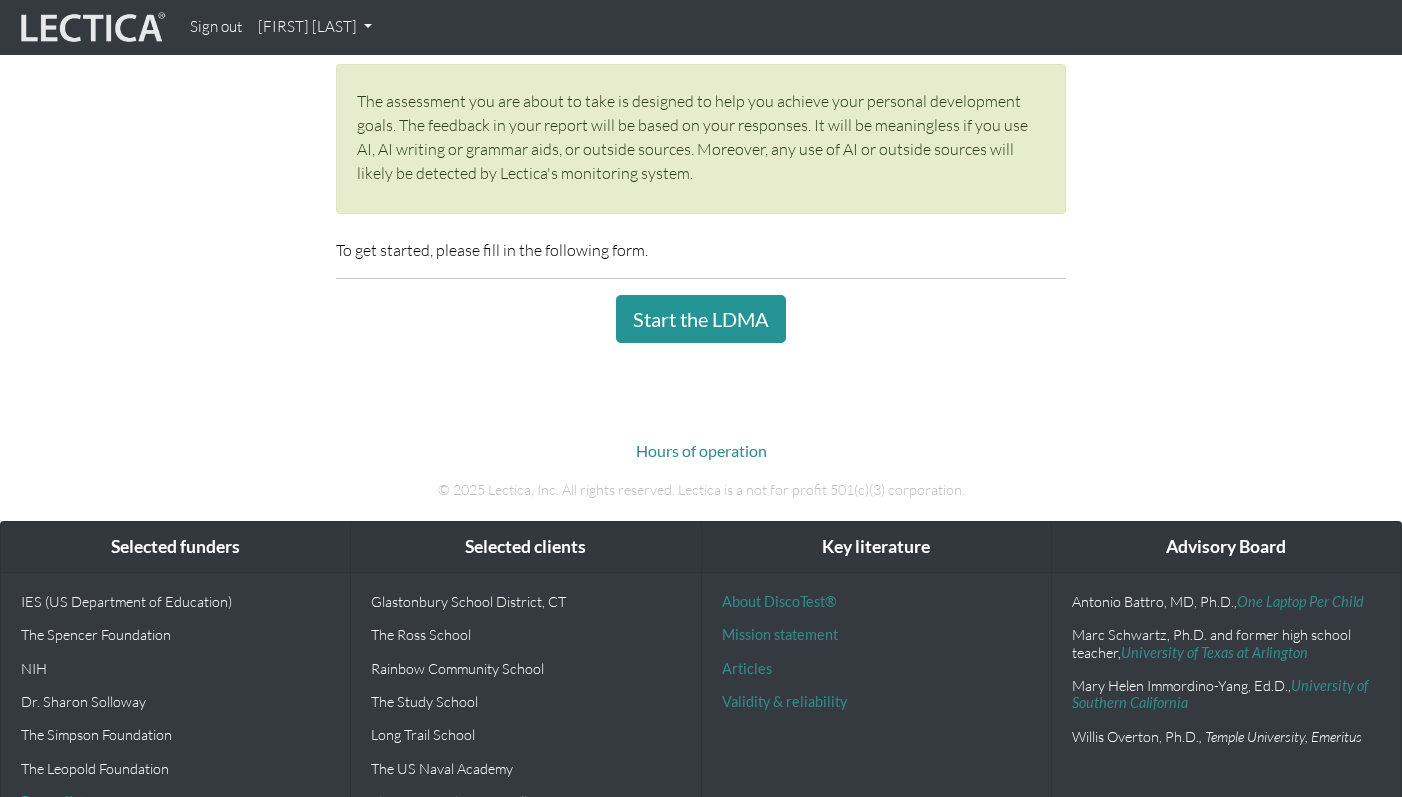 scroll, scrollTop: 410, scrollLeft: 0, axis: vertical 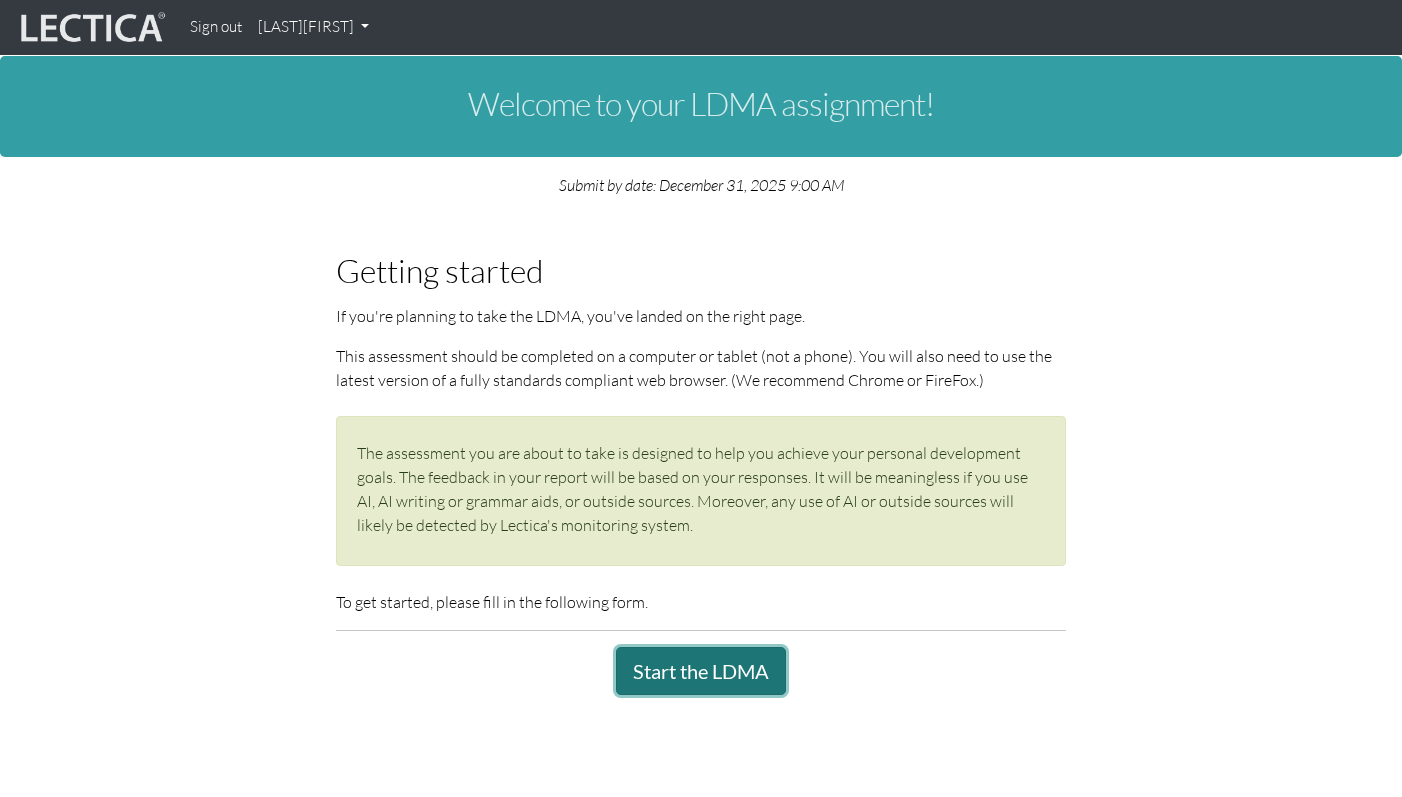 click on "Start the LDMA" at bounding box center (701, 671) 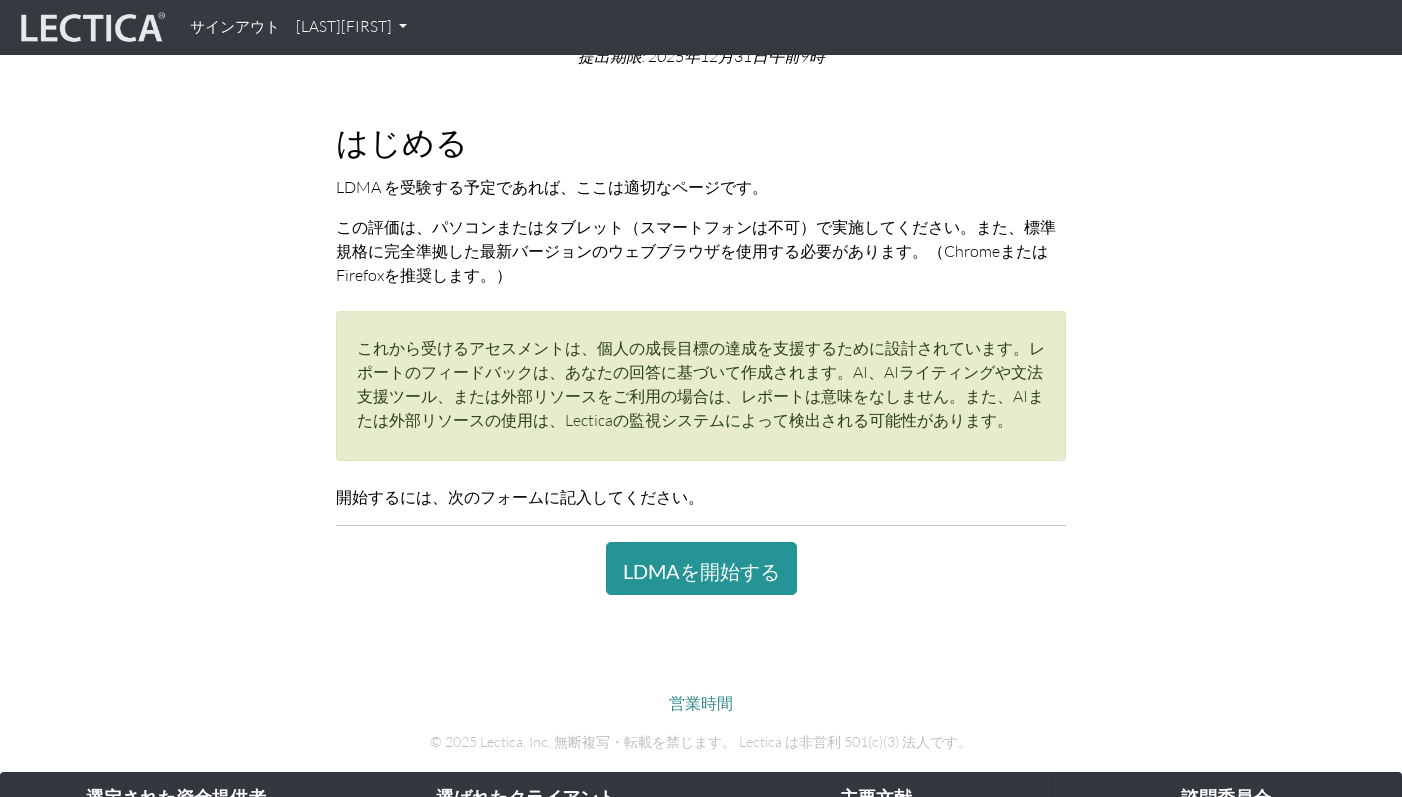 scroll, scrollTop: 233, scrollLeft: 0, axis: vertical 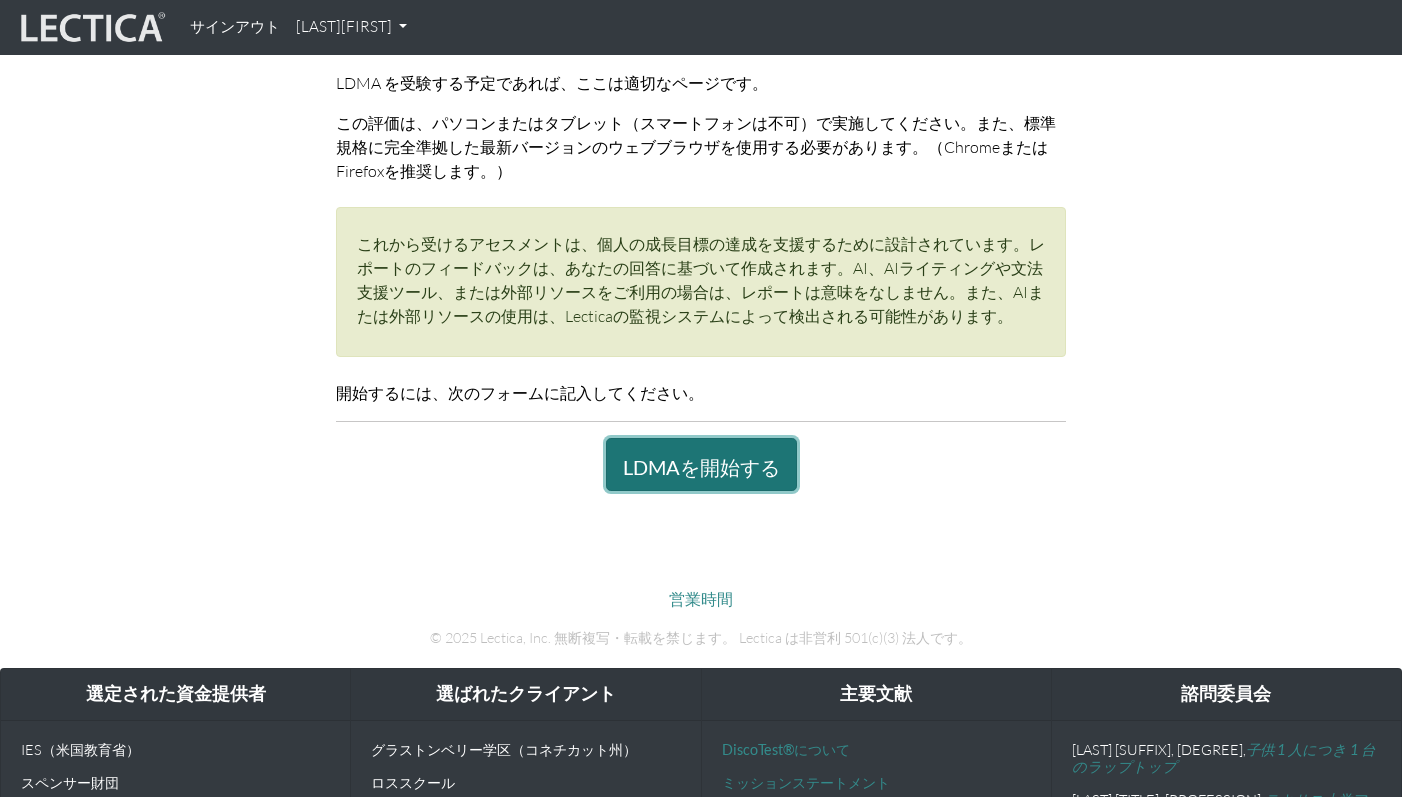 click on "LDMAを開始する" at bounding box center (701, 467) 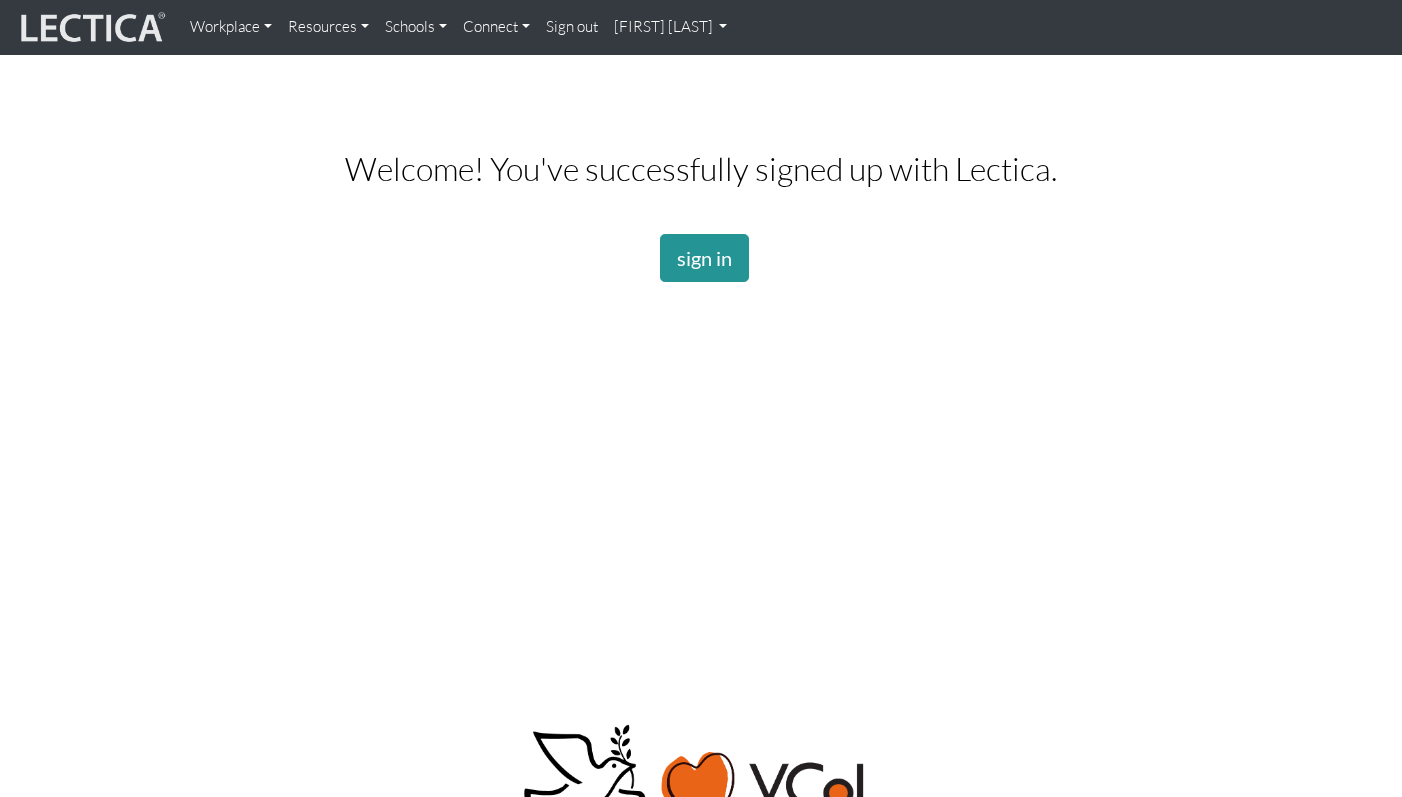 scroll, scrollTop: 0, scrollLeft: 0, axis: both 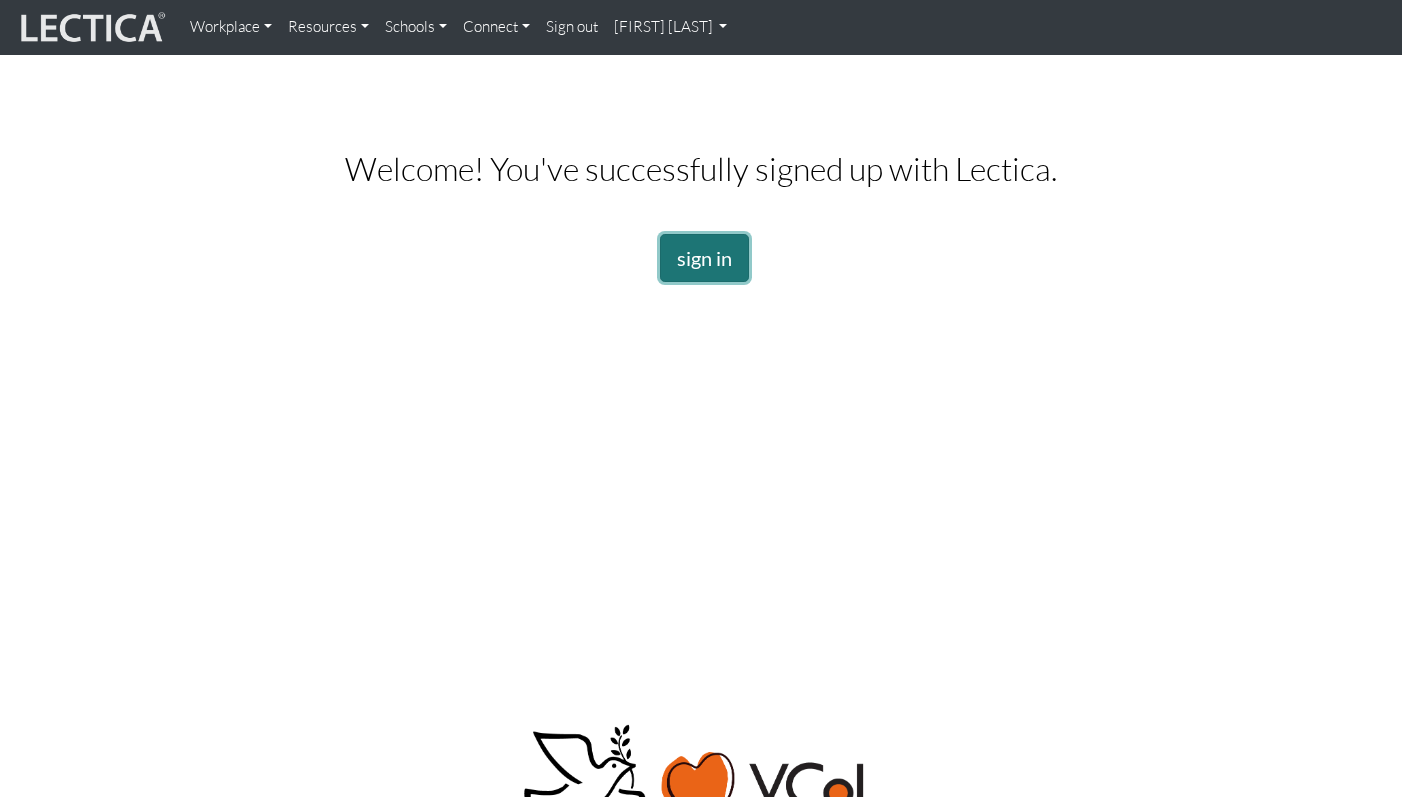 click on "sign in" at bounding box center (704, 258) 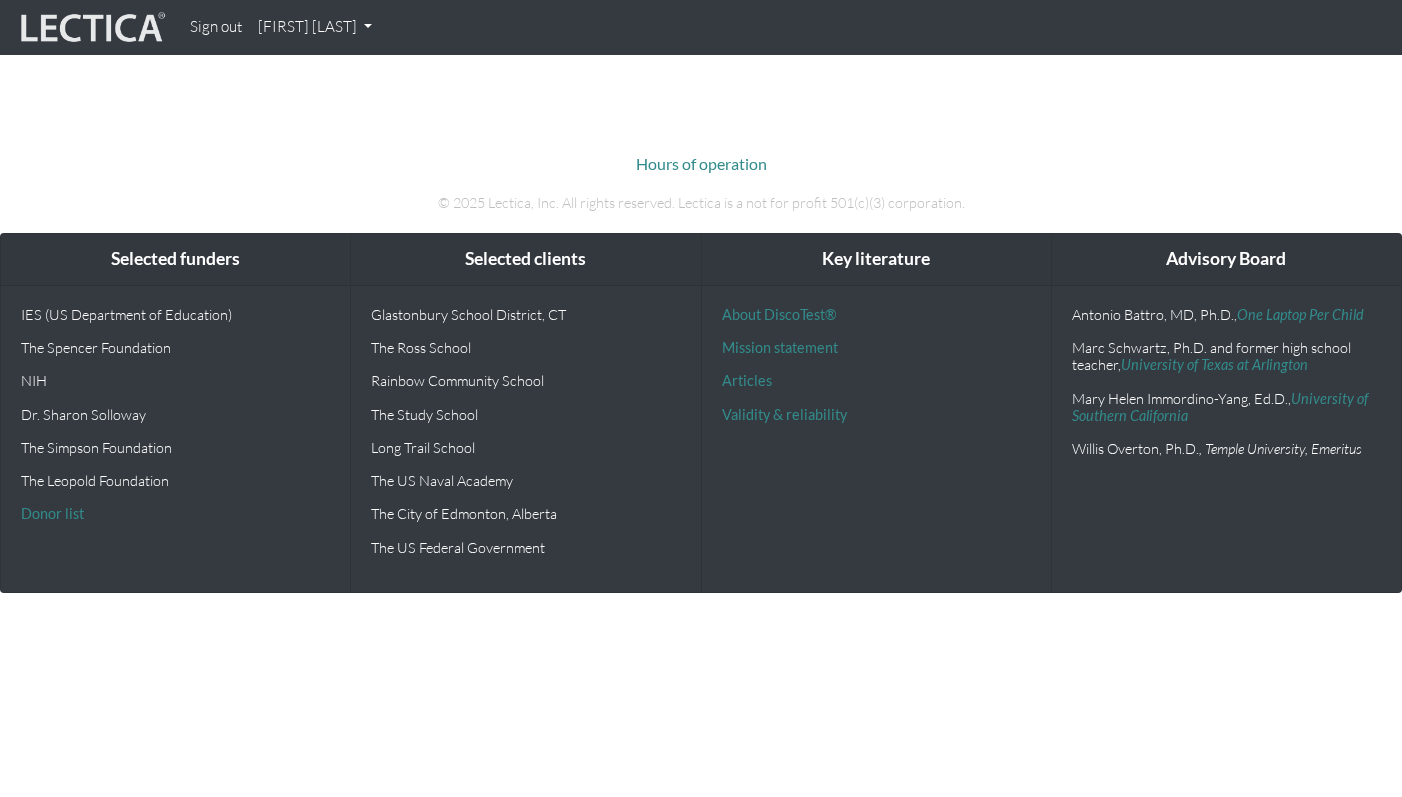 scroll, scrollTop: 0, scrollLeft: 0, axis: both 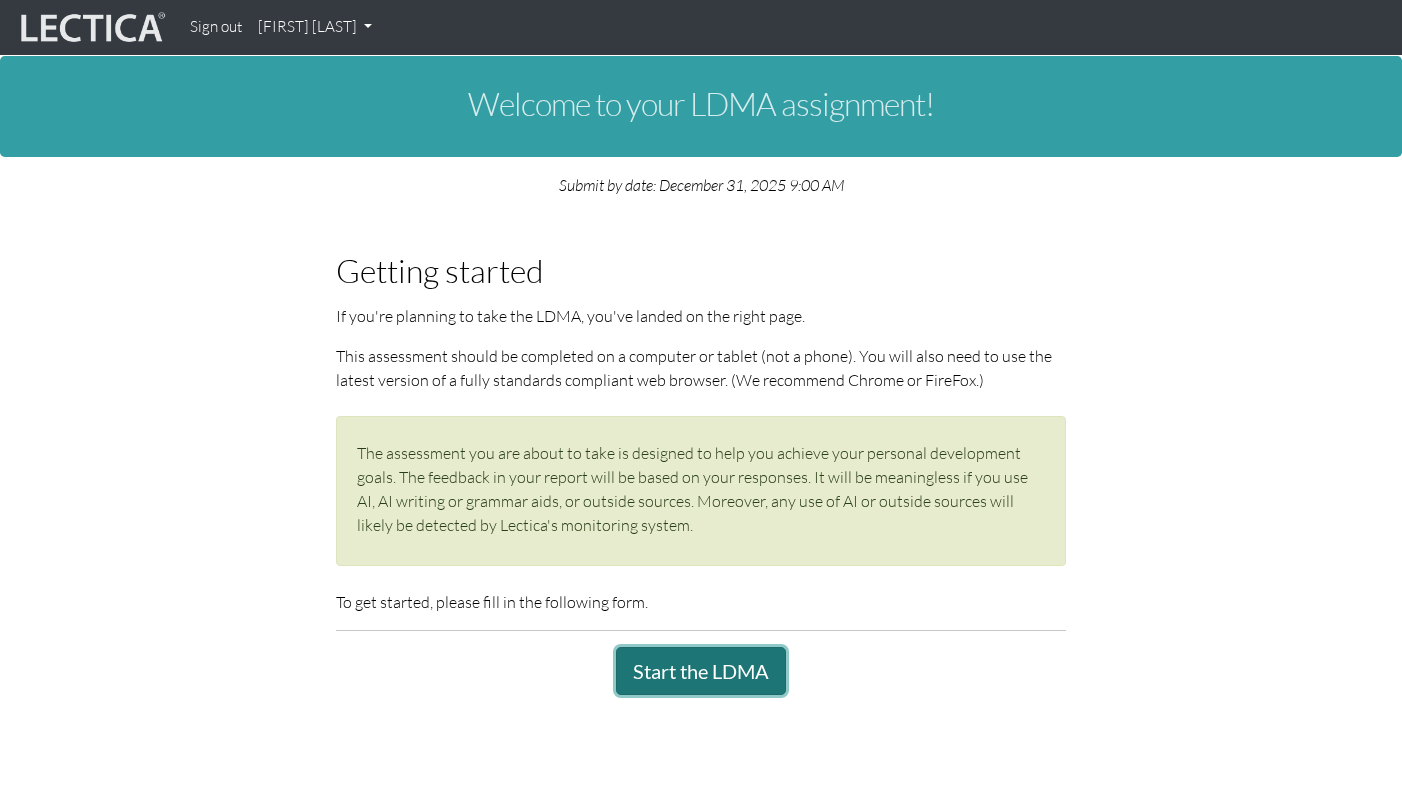 click on "Start the LDMA" at bounding box center [701, 671] 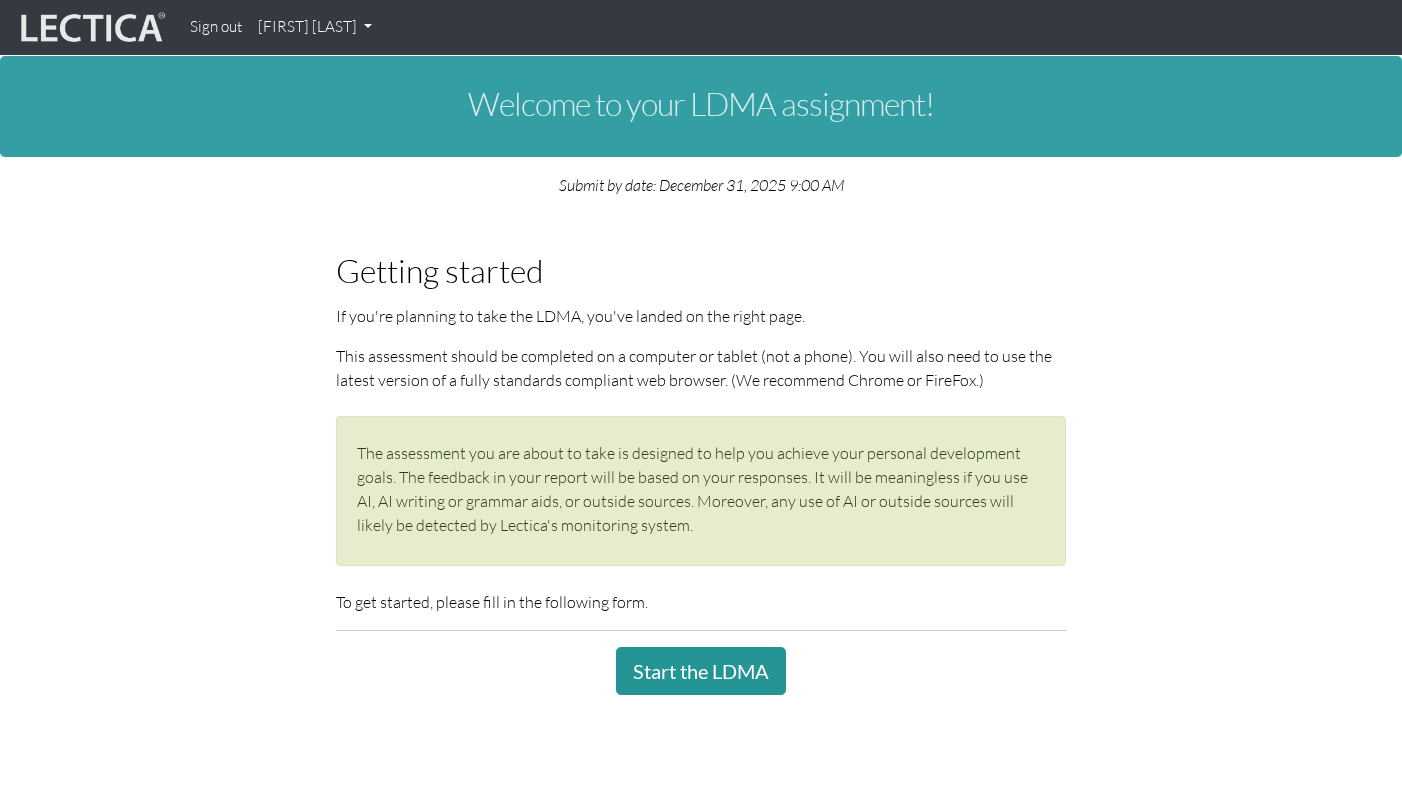 click on "Submit by date: December 31, 2025 9:00 AM" at bounding box center (701, 185) 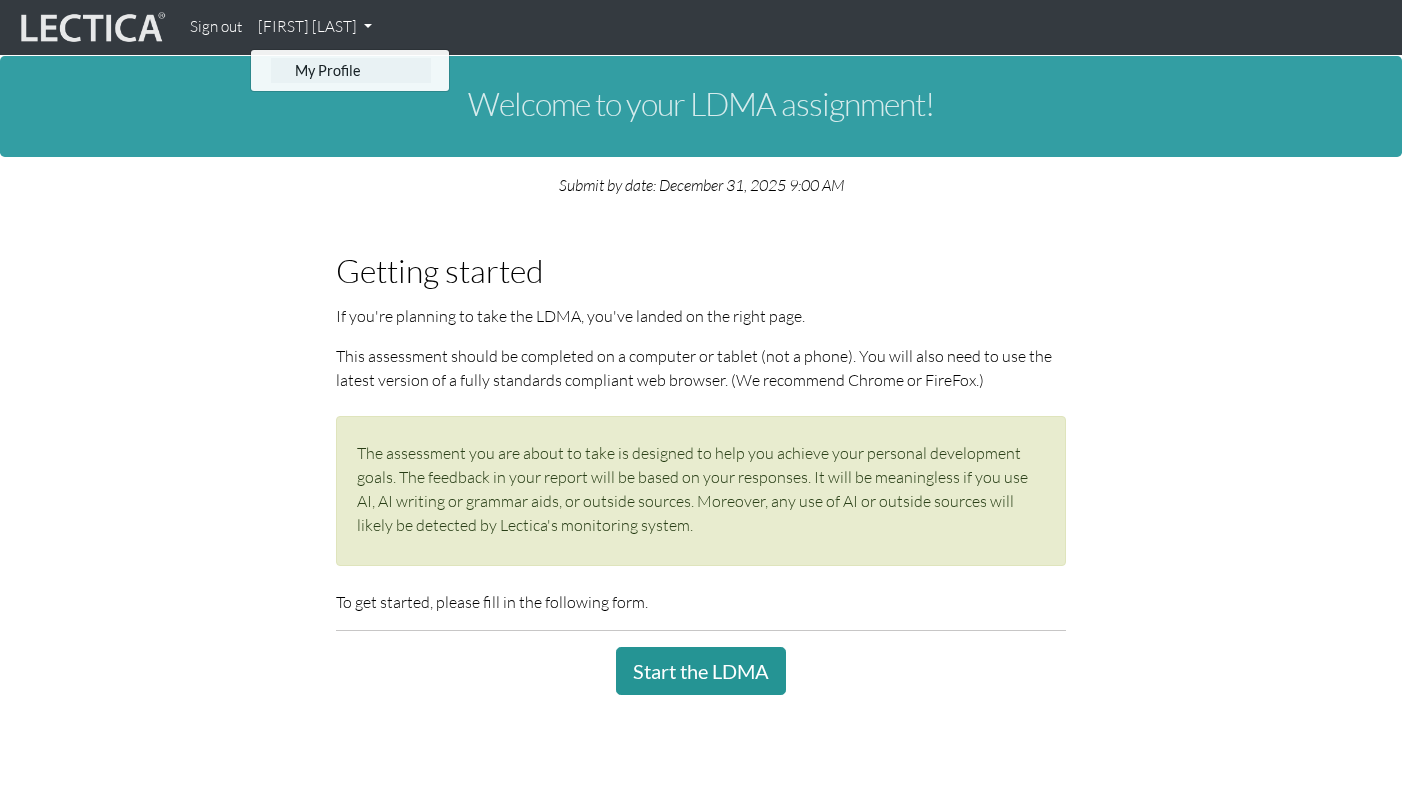 click on "My Profile" at bounding box center [351, 70] 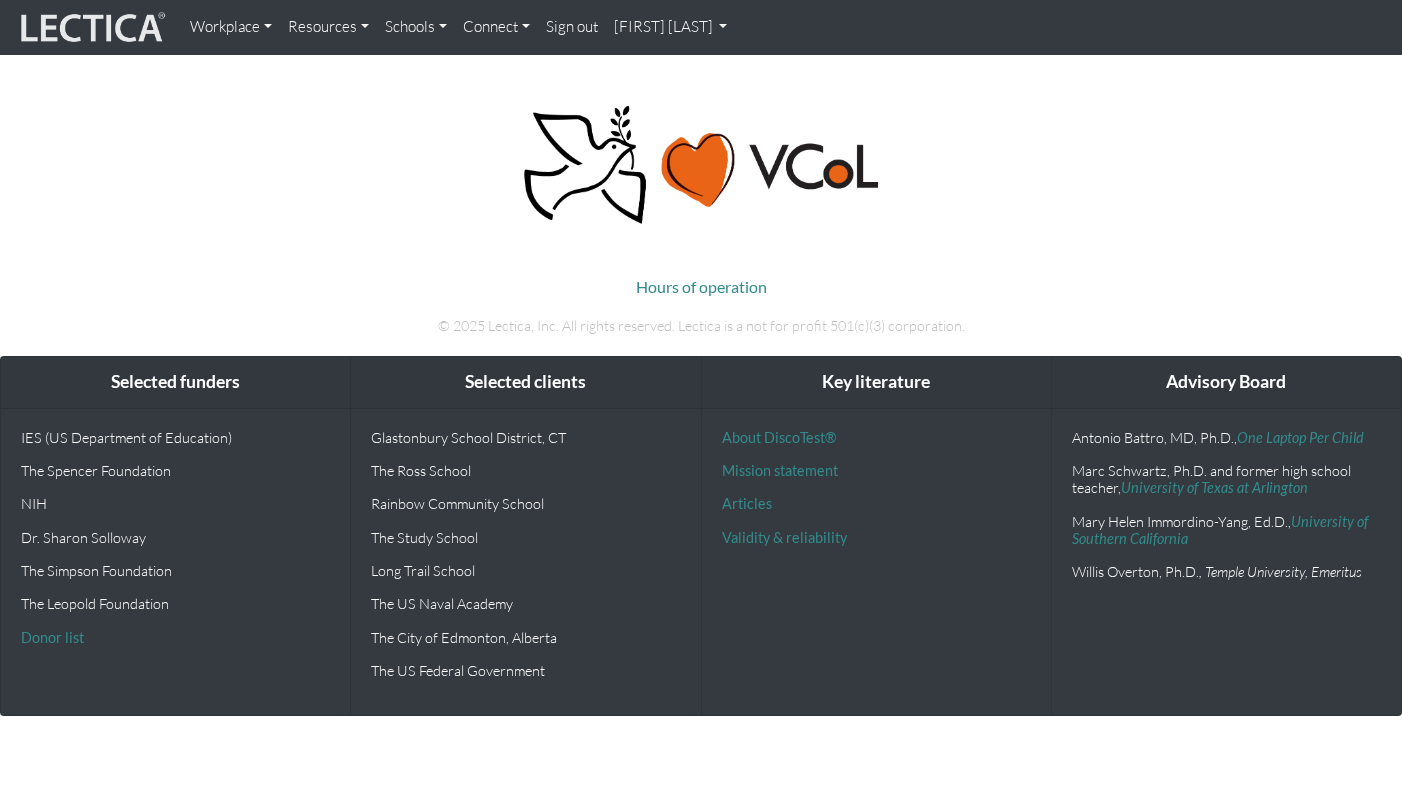 scroll, scrollTop: 0, scrollLeft: 0, axis: both 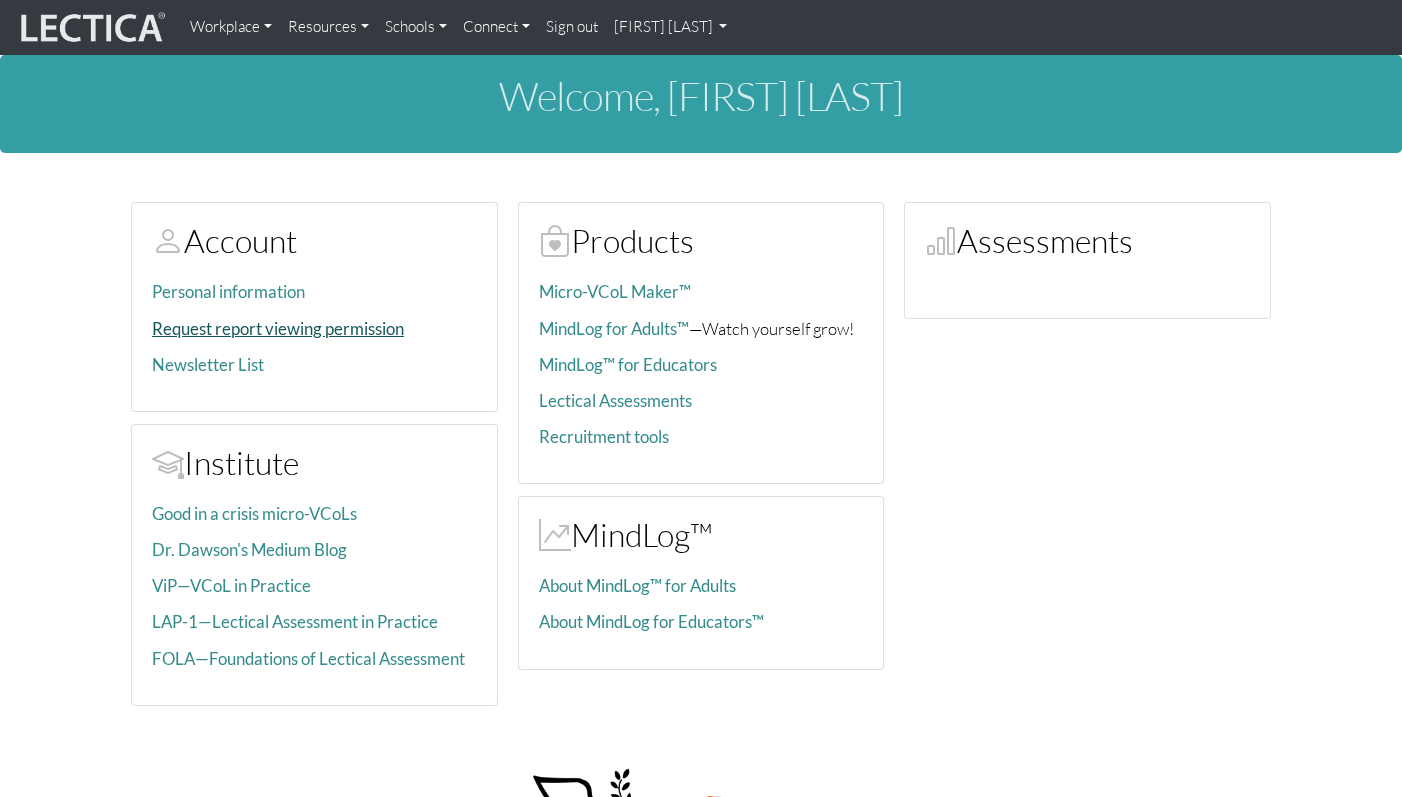 click on "Request report viewing permission" at bounding box center (228, 291) 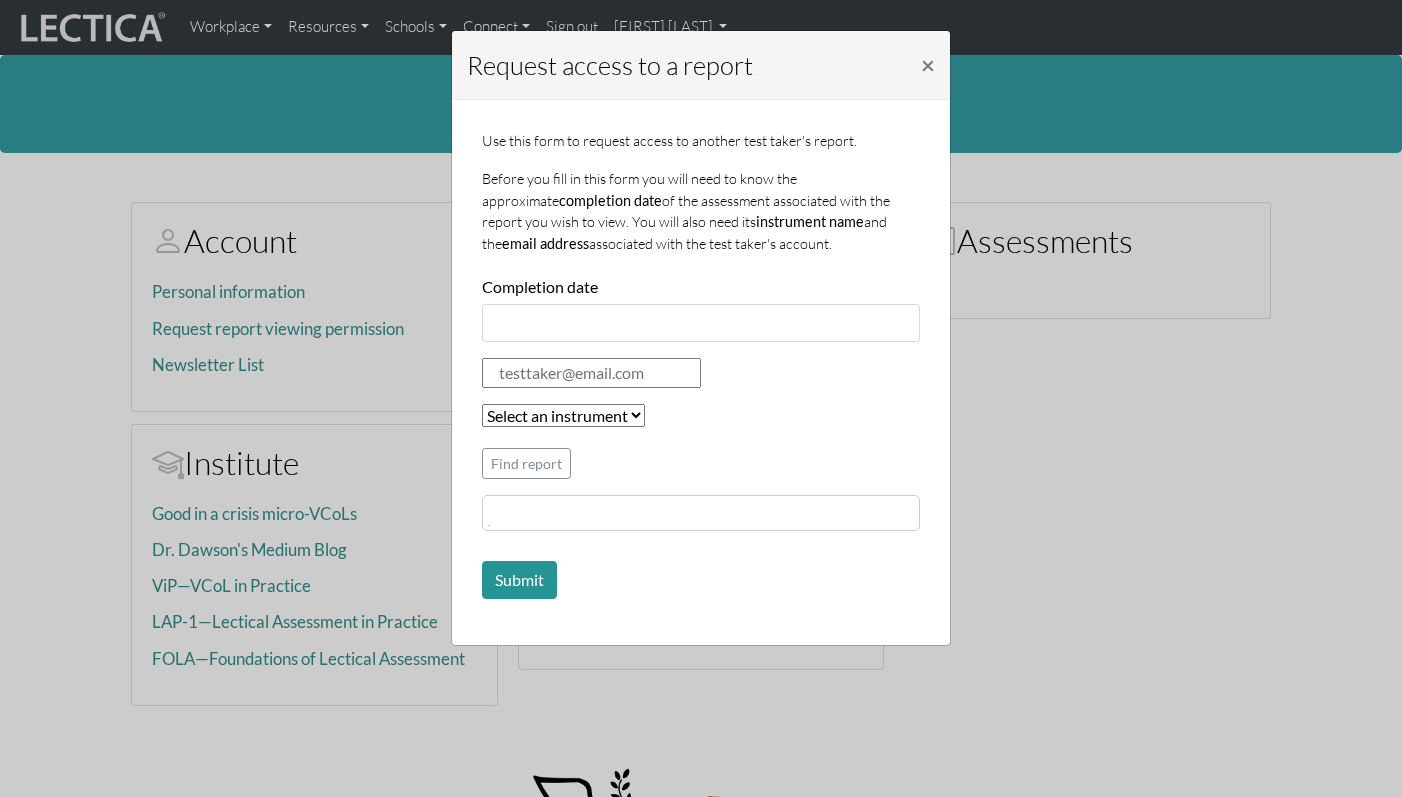 click on "Request access to a report   ×   Use this form to request access to another test taker's report.   Before you fill in this form you will need to know the approximate  completion date  of the assessment
associated with the report you wish to view. You will also need its  instrument name  and the  email address  associated with the test taker's account.   Completion date         Select an instrument
LRJA
LDMA
LESA
LDPA
LERA
LMBE
LLRA
LSUA
FOLA
LSMA
AGLA
KMJA
LIMA
LCHA
LPHA
LSRA
KSOI
LSCT
VCLJ
LNSA
RSRC
FFRA
GSDA
MLOG
Find report            User information    Which users would you like to request access for?
[FIRST] [LAST]
Submit" at bounding box center [701, 398] 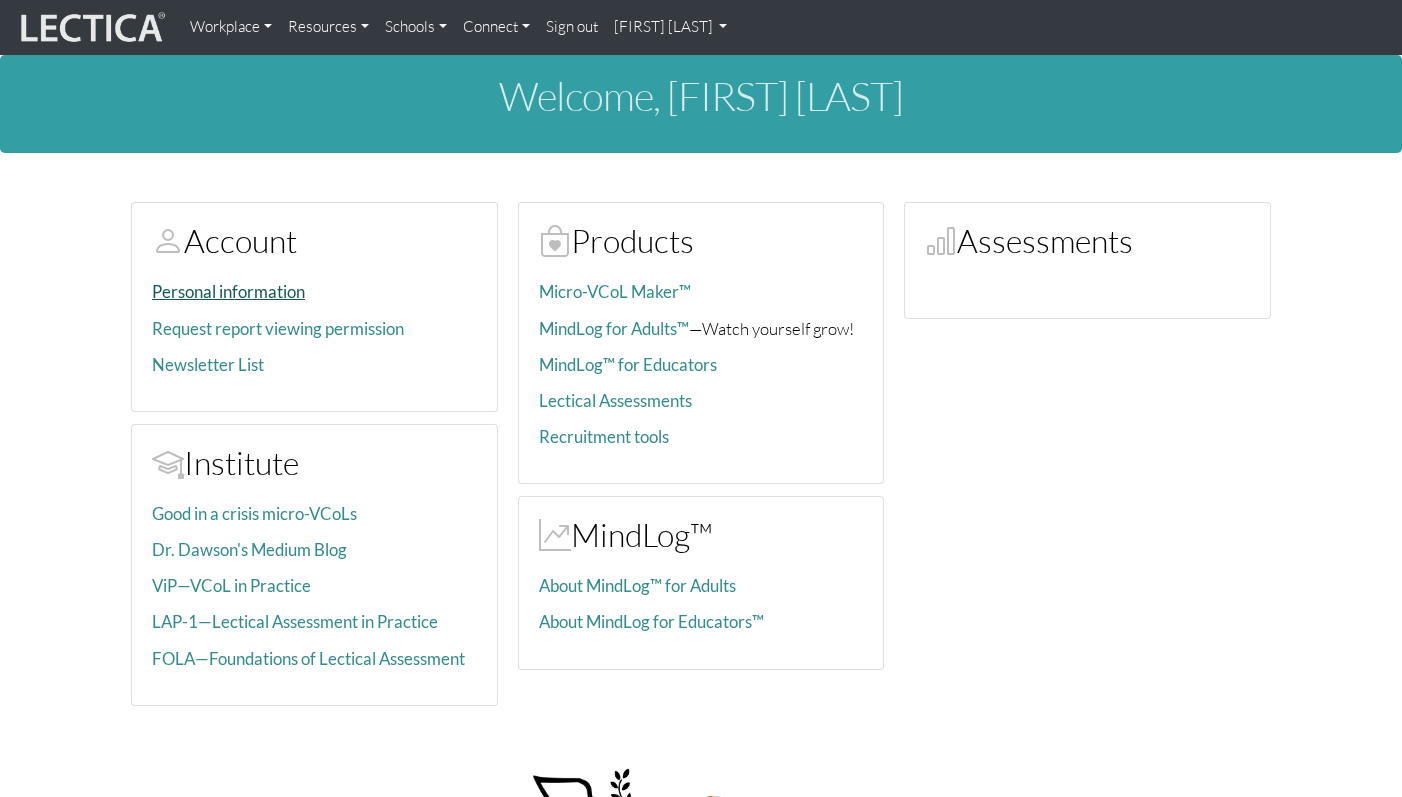 click on "Personal information" at bounding box center (228, 291) 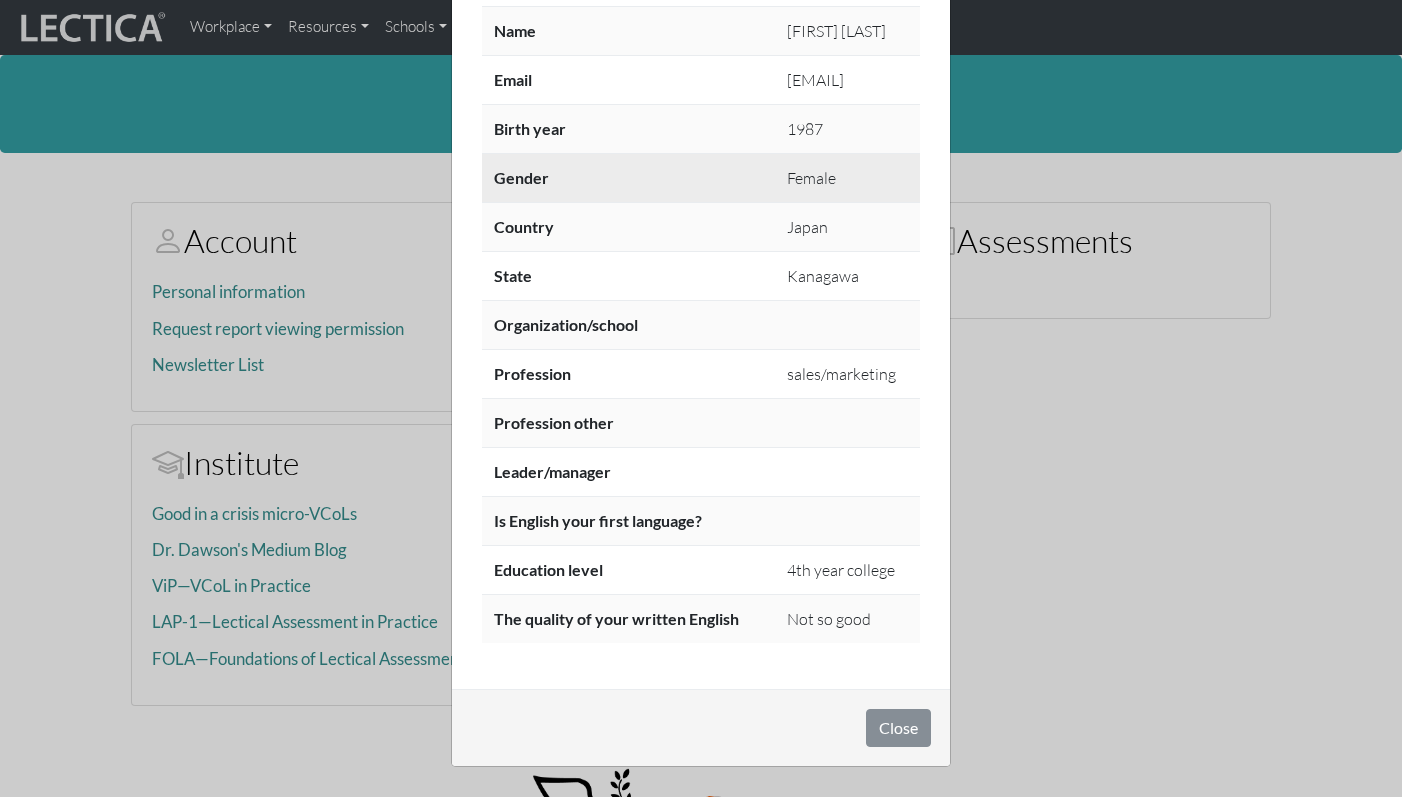 scroll, scrollTop: 0, scrollLeft: 0, axis: both 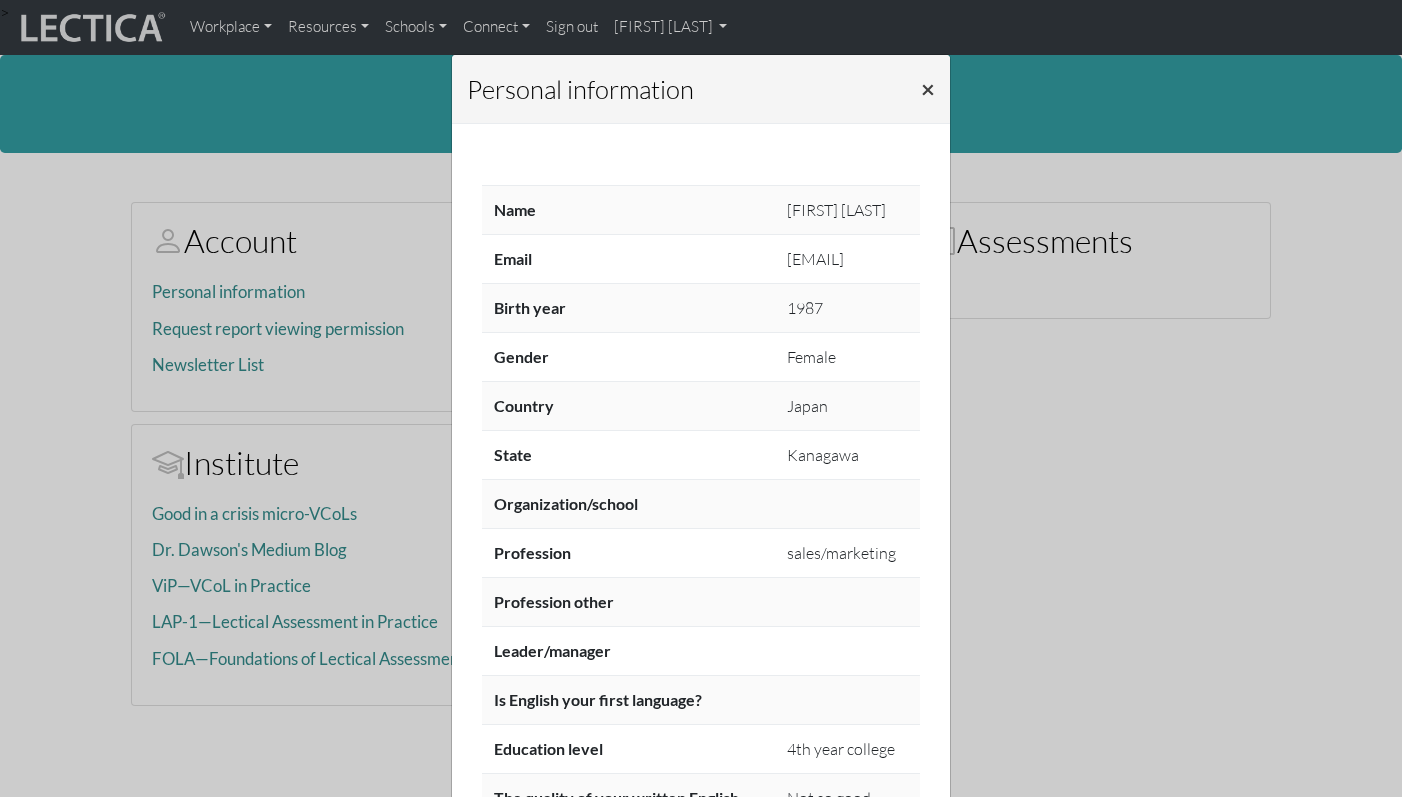 click on "×" at bounding box center [928, 88] 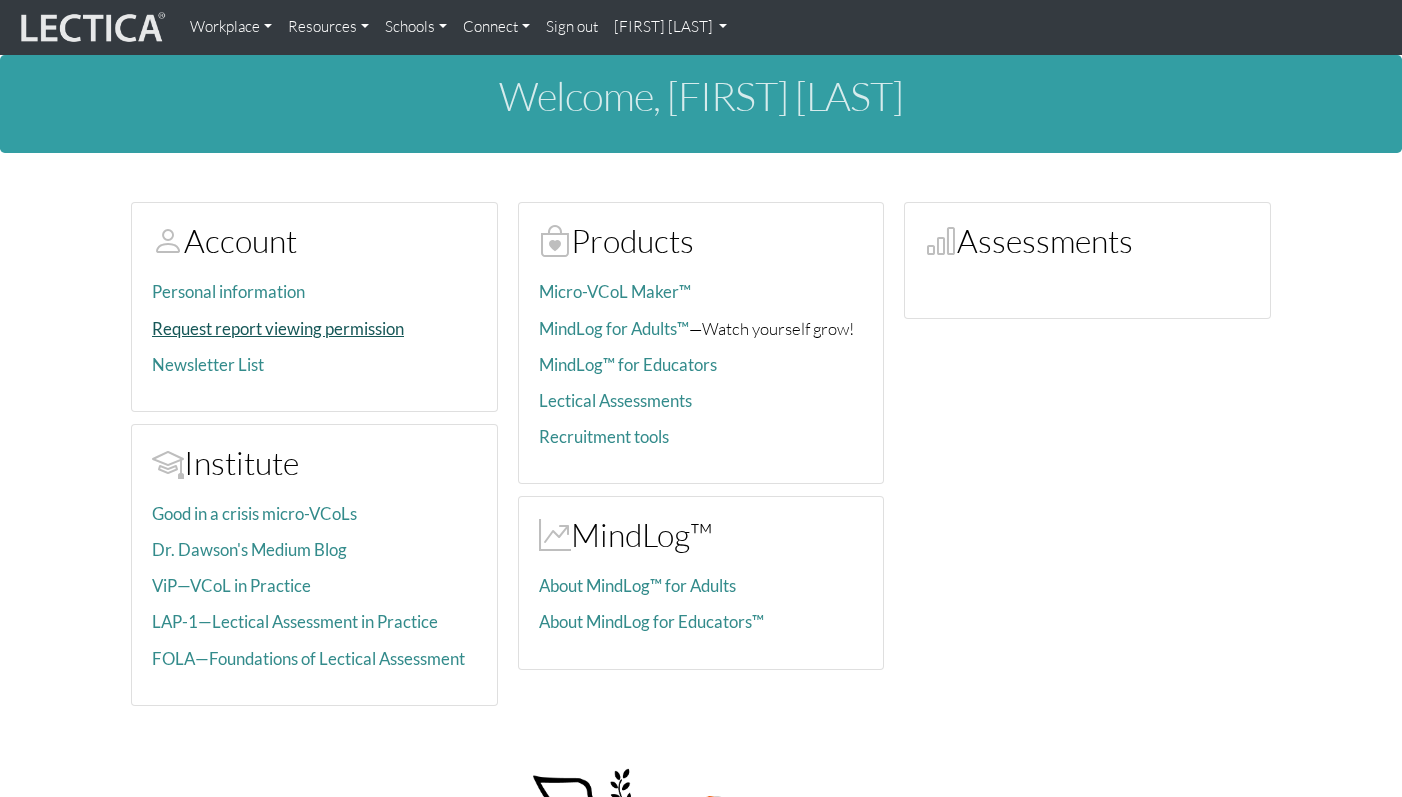 click on "Request report viewing permission" at bounding box center [228, 291] 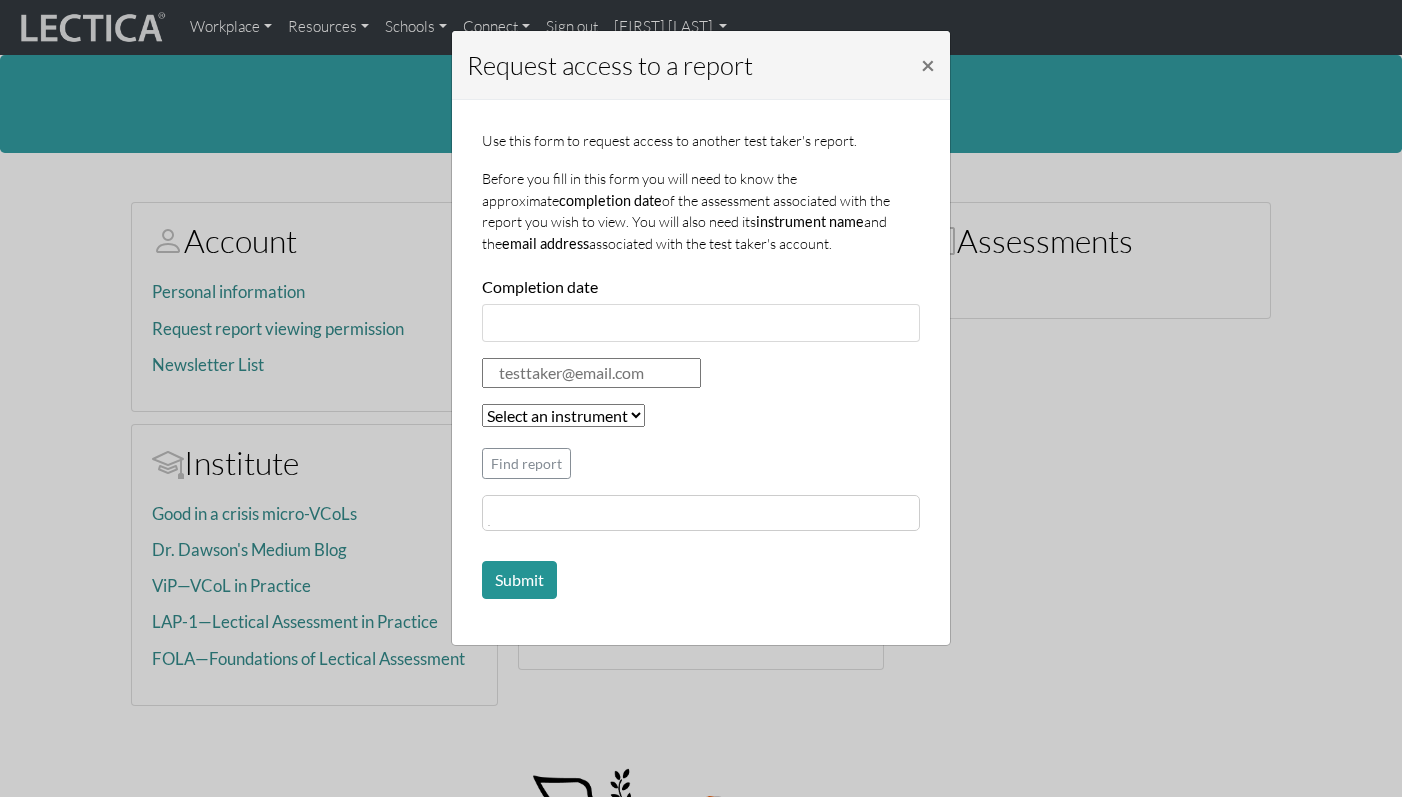 click on "Request access to a report   ×   Use this form to request access to another test taker's report.   Before you fill in this form you will need to know the approximate  completion date  of the assessment
associated with the report you wish to view. You will also need its  instrument name  and the  email address  associated with the test taker's account.   Completion date         Select an instrument
LRJA
LDMA
LESA
LDPA
LERA
LMBE
LLRA
LSUA
FOLA
LSMA
AGLA
KMJA
LIMA
LCHA
LPHA
LSRA
KSOI
LSCT
VCLJ
LNSA
RSRC
FFRA
GSDA
MLOG
Find report            User information    Which users would you like to request access for?
Ayaka Fujita
Submit" at bounding box center (701, 398) 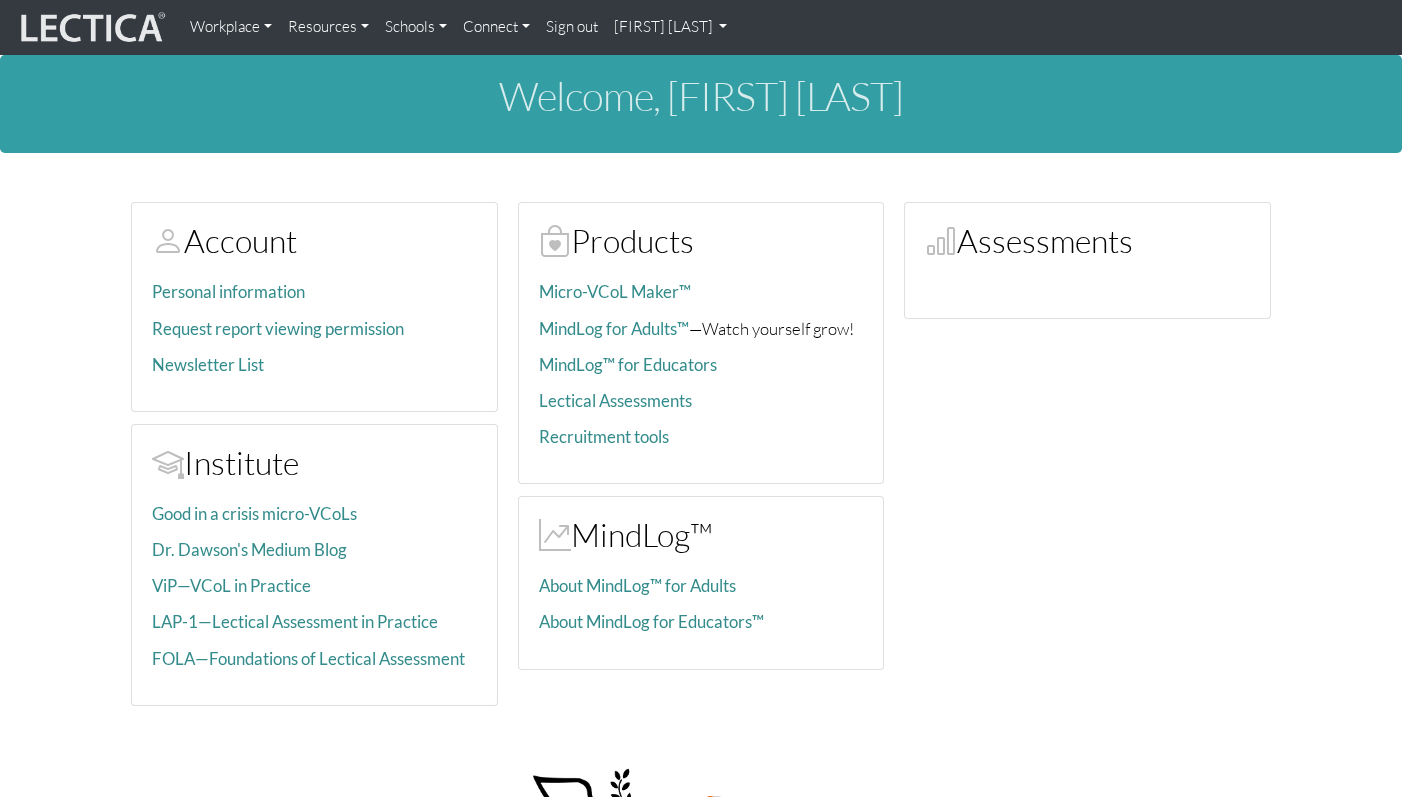 click on "Assessments" at bounding box center [314, 240] 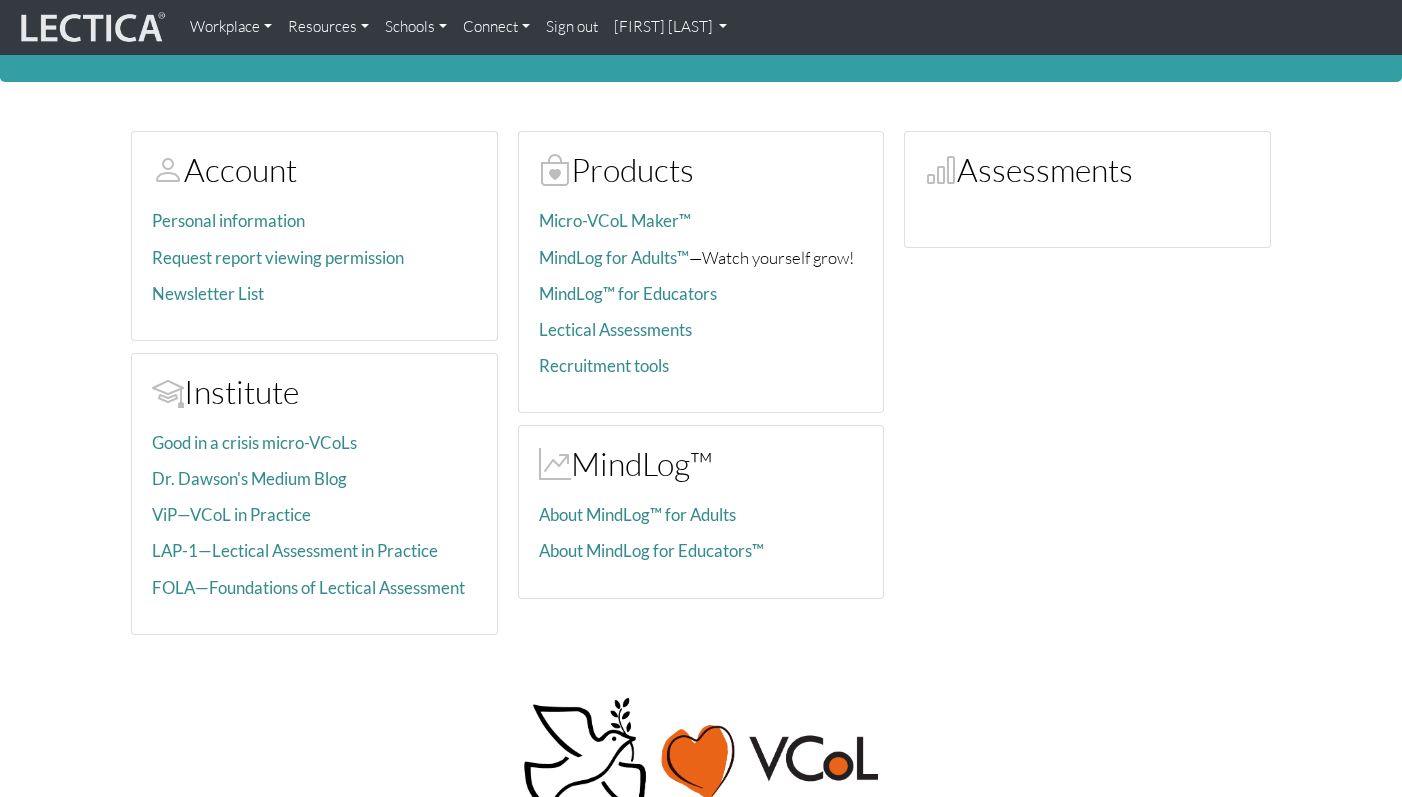 scroll, scrollTop: 158, scrollLeft: 0, axis: vertical 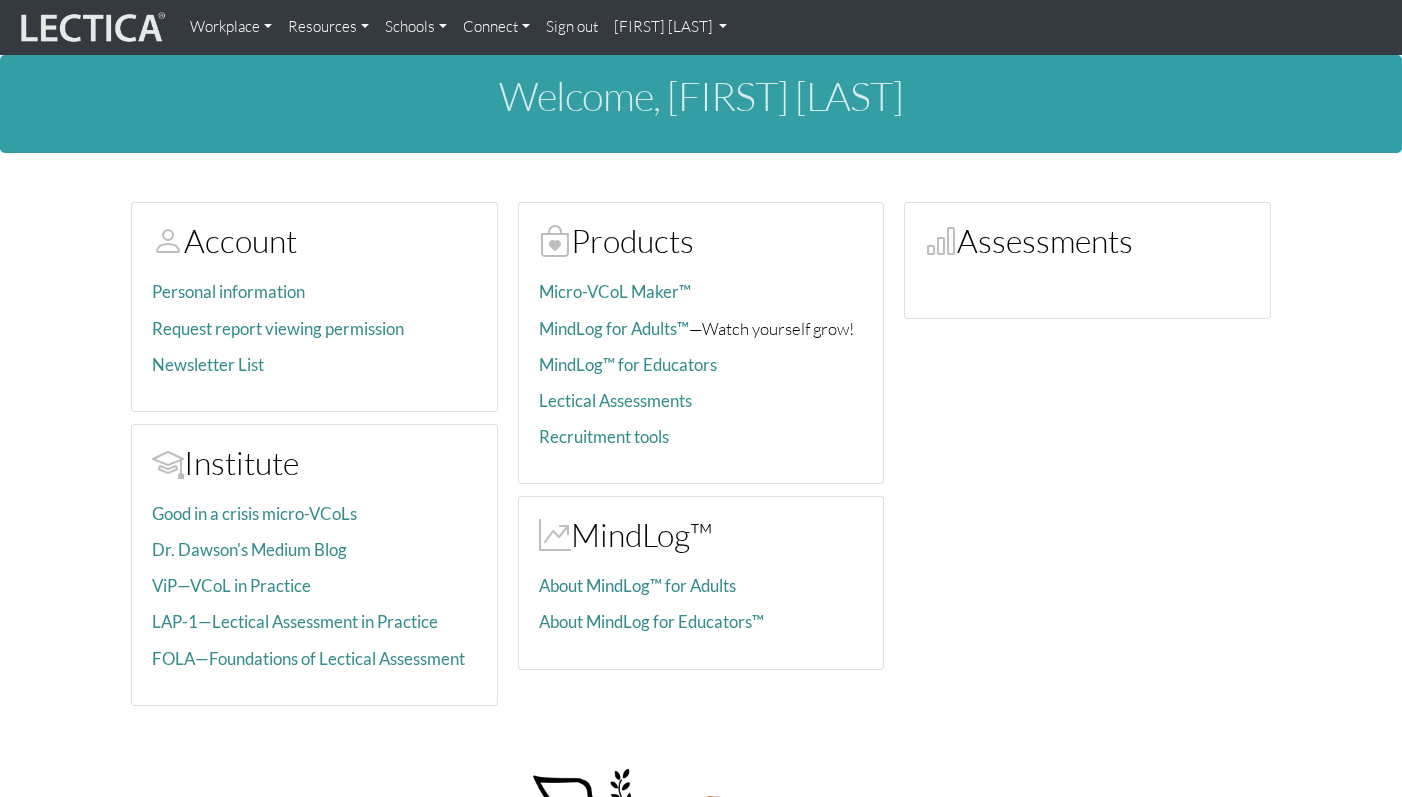 click on "Assessments" at bounding box center [314, 240] 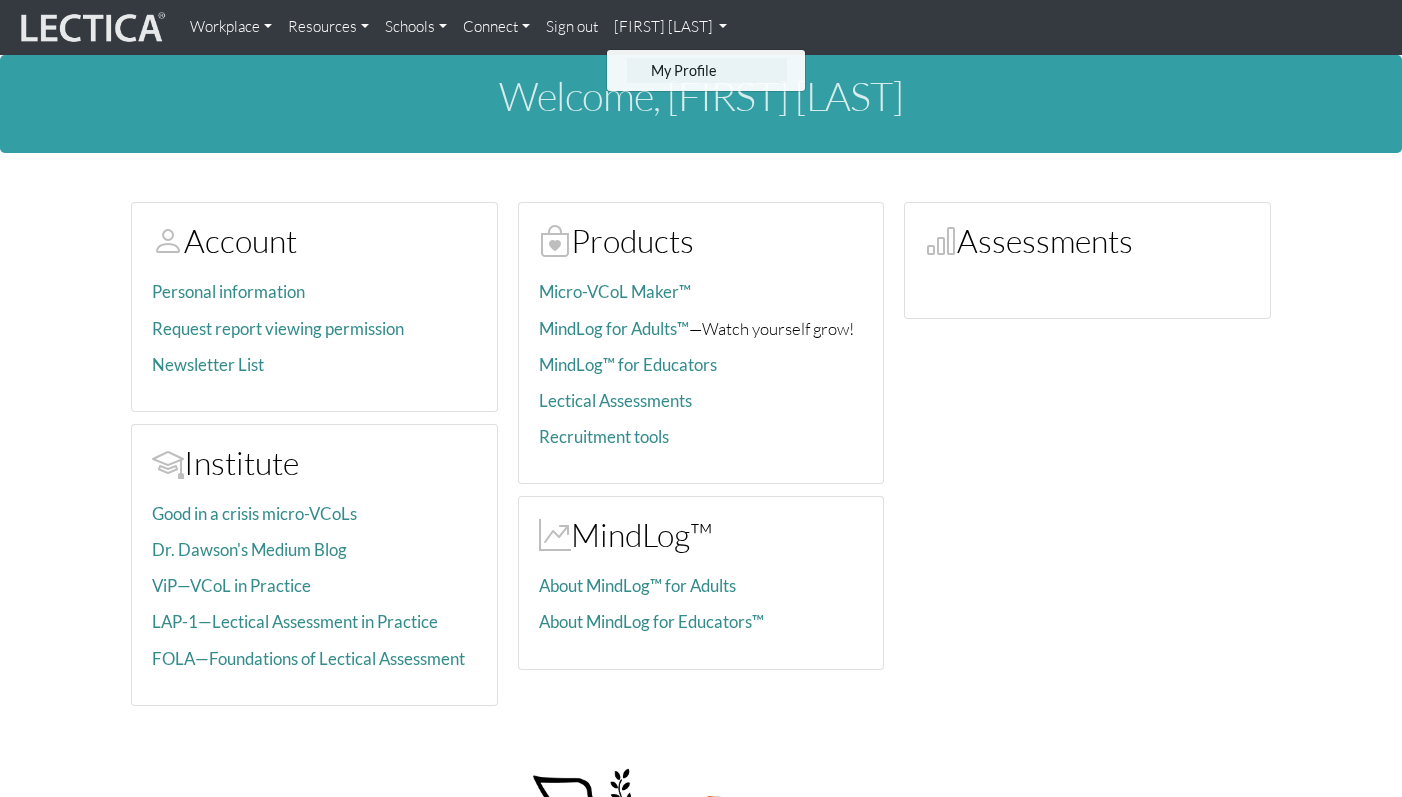 click on "My Profile" at bounding box center [707, 70] 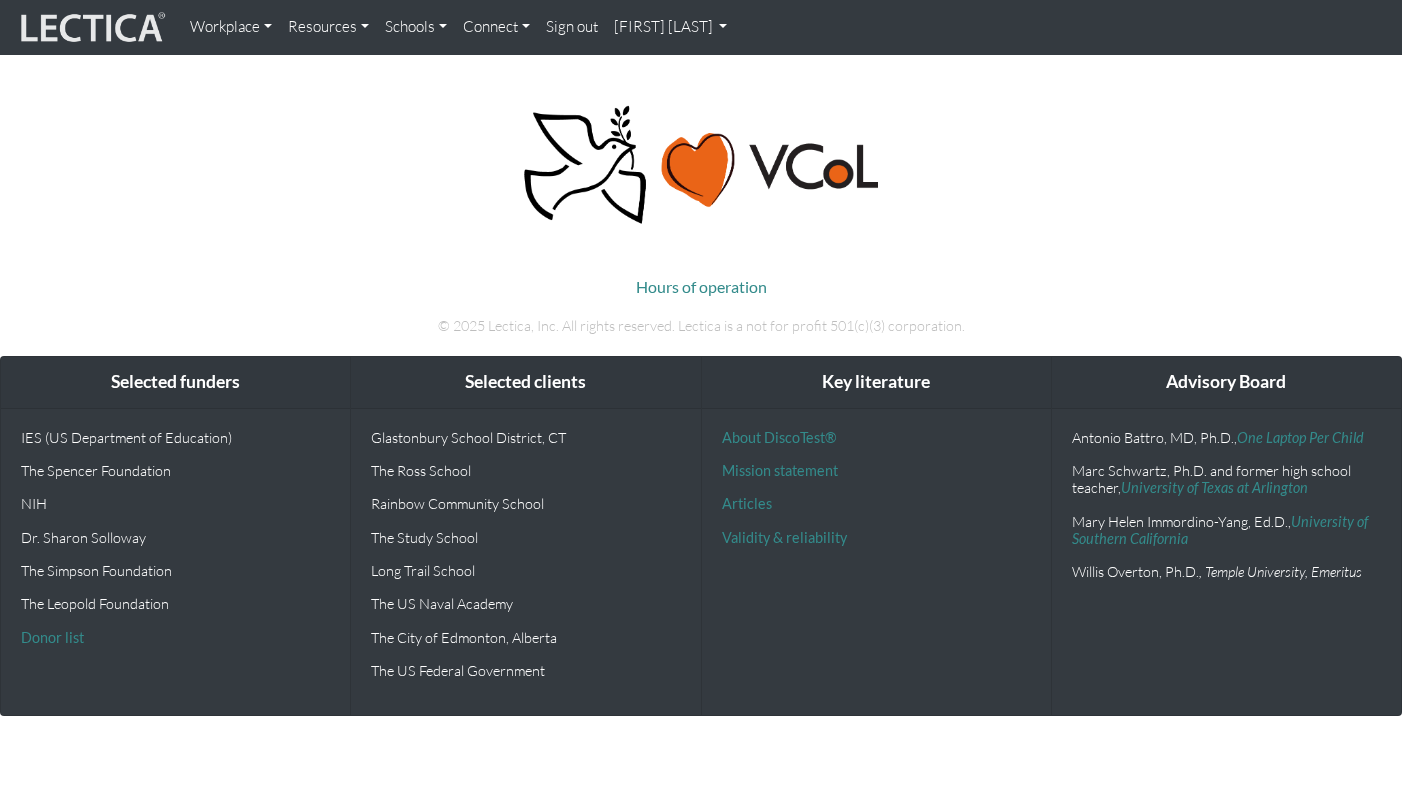 scroll, scrollTop: 0, scrollLeft: 0, axis: both 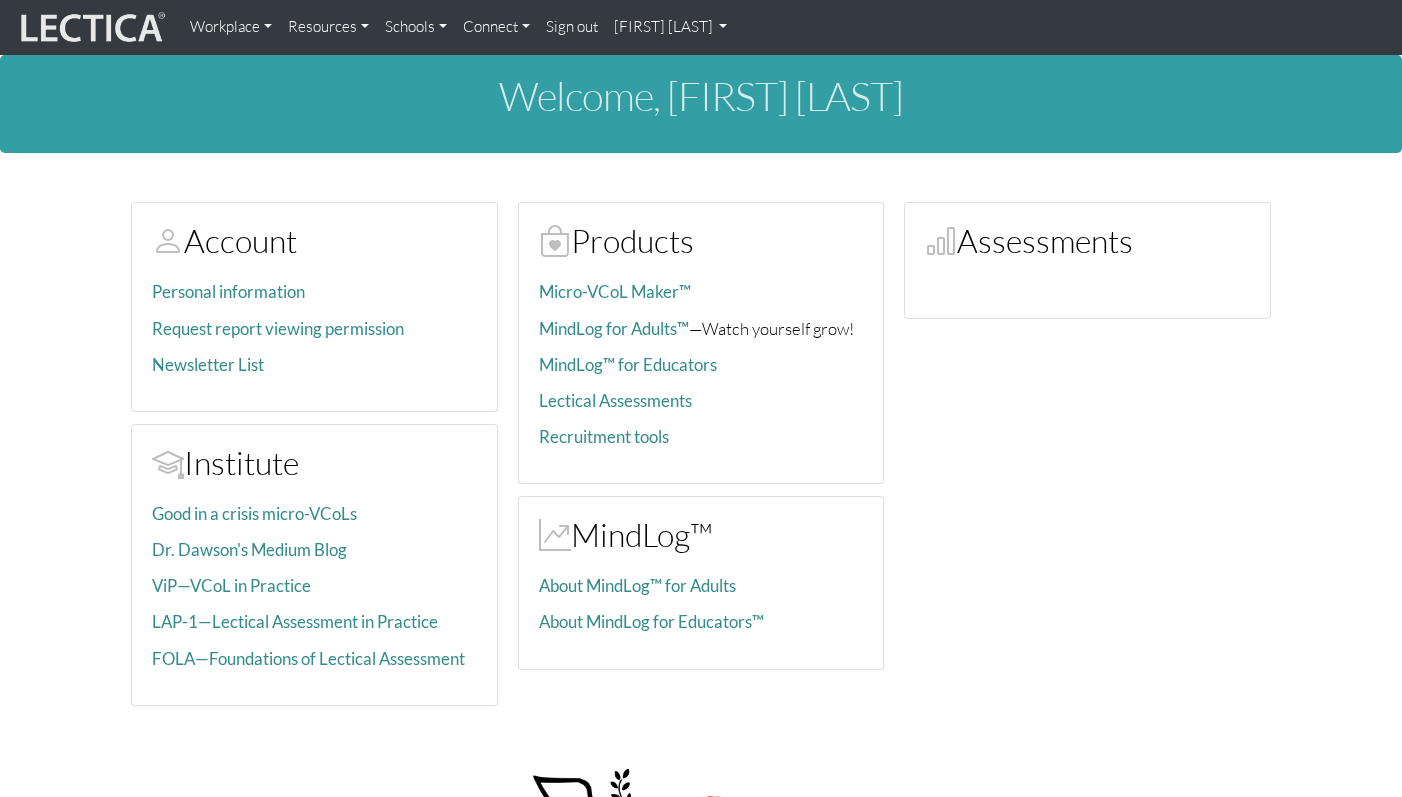 click on "Assessments" at bounding box center (314, 240) 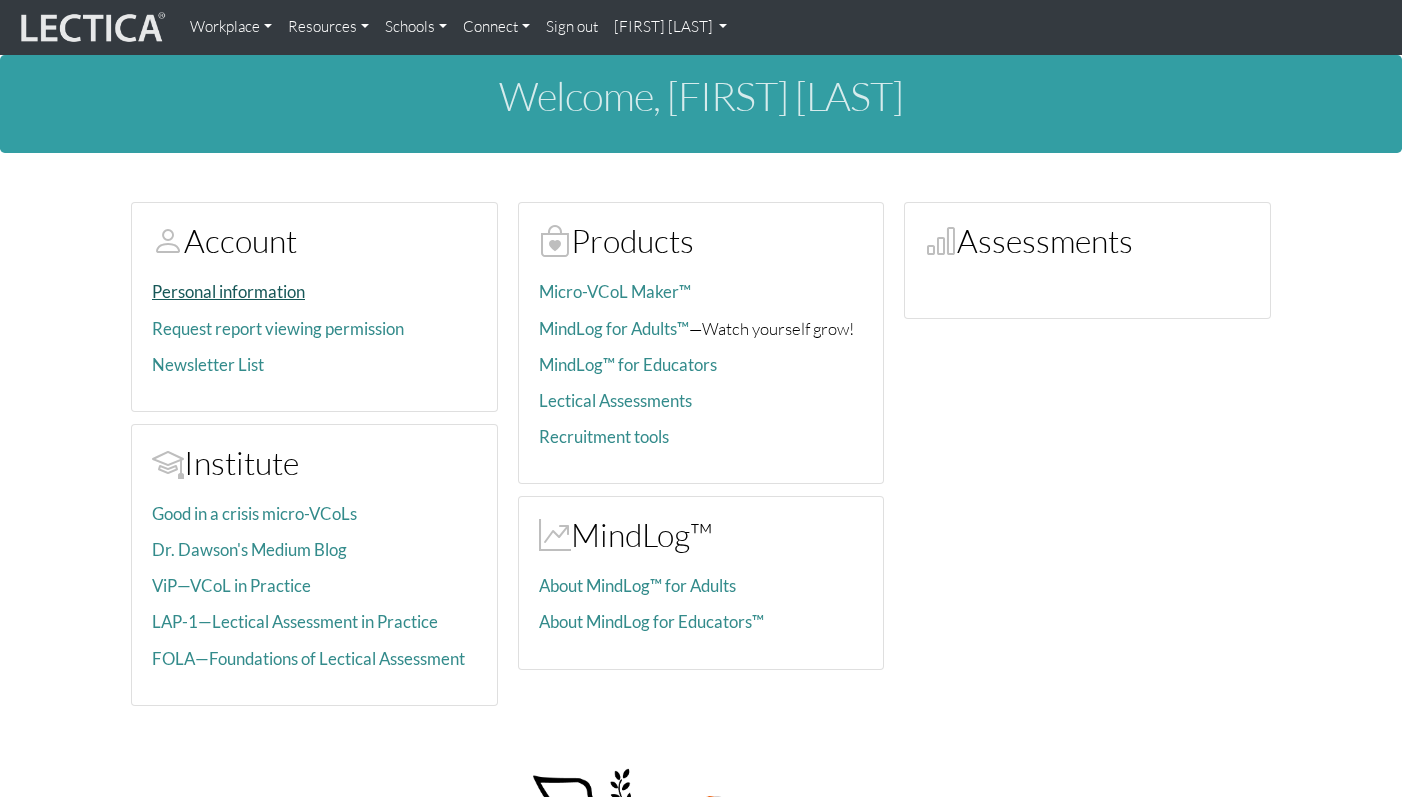 click on "Personal information" at bounding box center [228, 291] 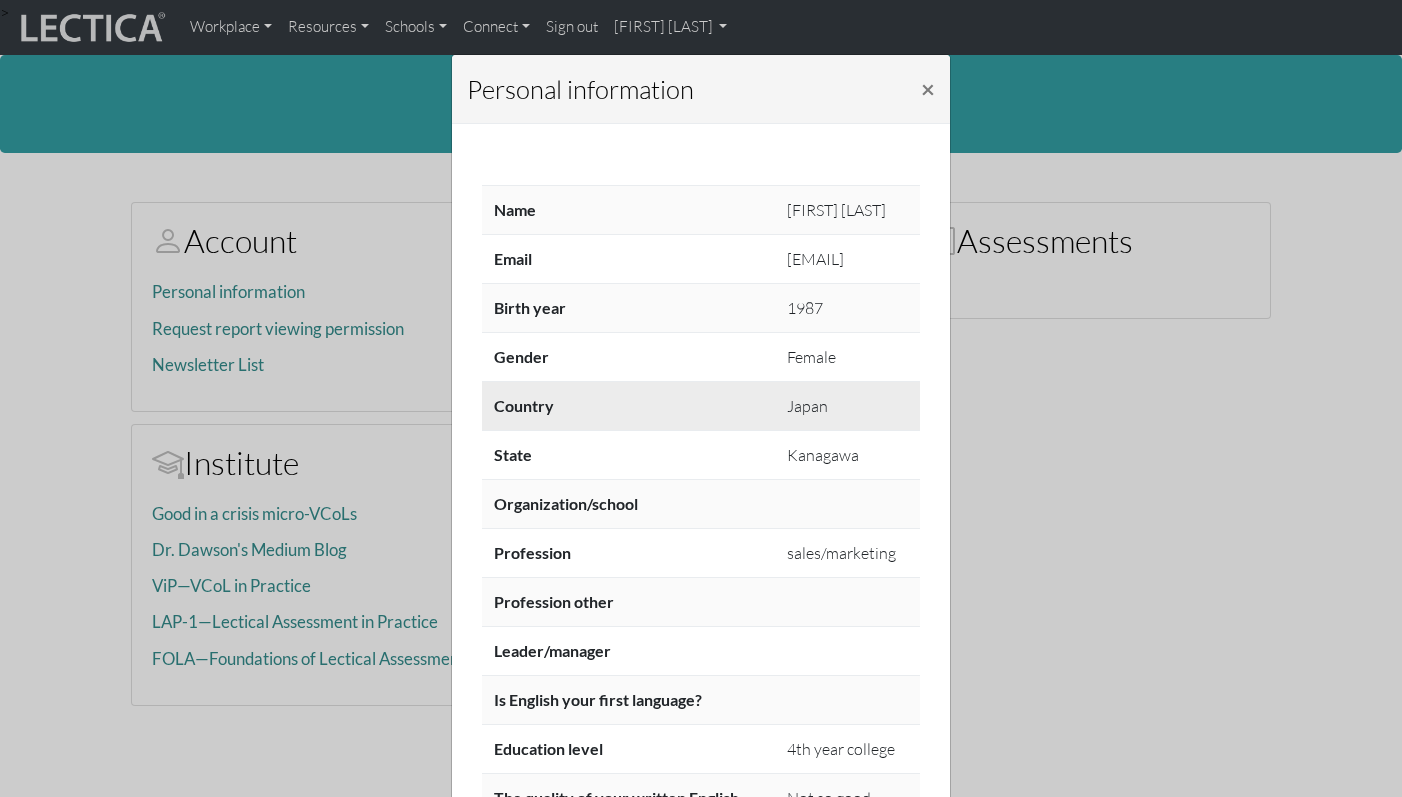scroll, scrollTop: 179, scrollLeft: 0, axis: vertical 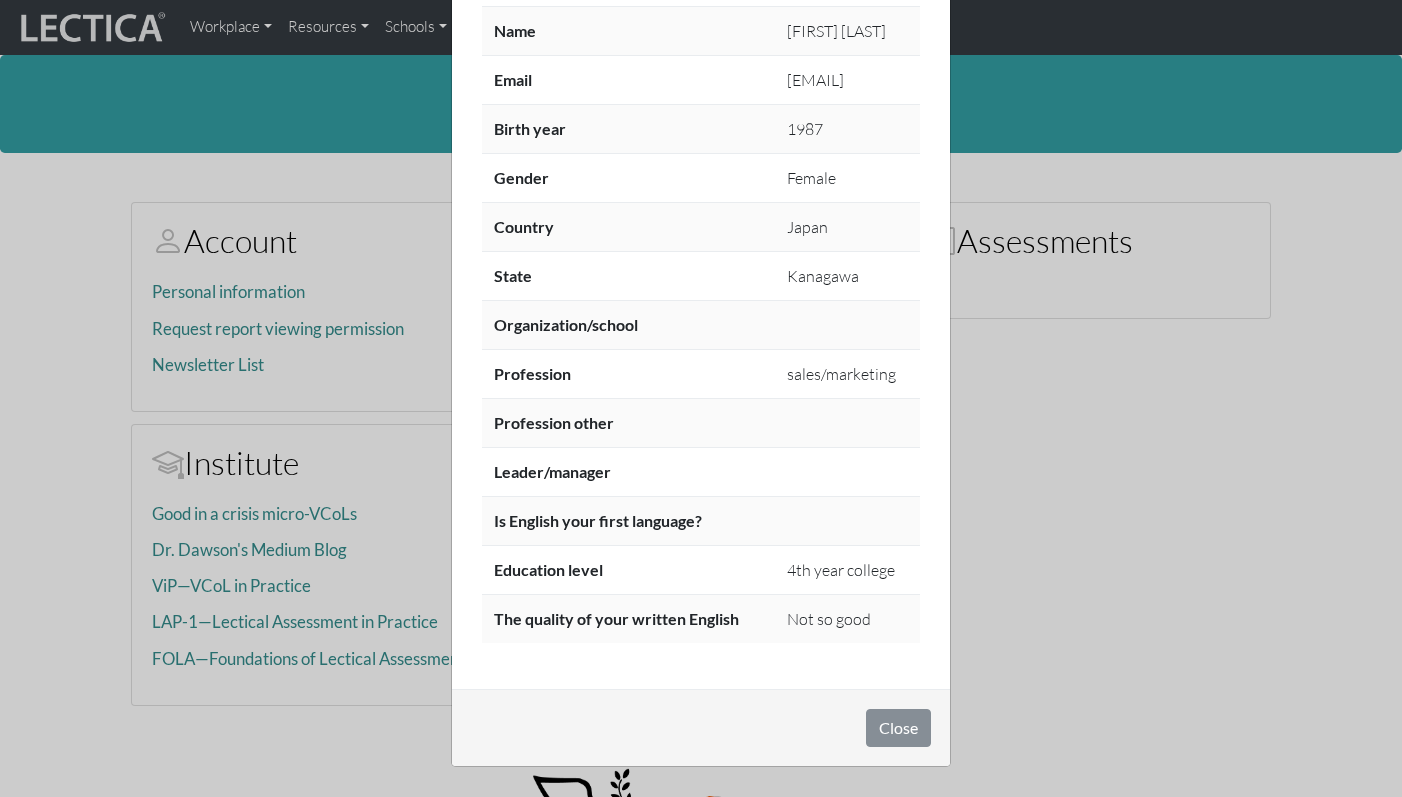 click on ">
Personal information   ×     Name   [FIRST] [LAST]   Email   [EMAIL]   Birth year   [YEAR]   Gender   Female   Country   [COUNTRY]   State   [STATE]   Organization/school     Profession   sales/marketing   Profession other     Leader/manager     Is English your first language?     Education level   4th year college   The quality of your written English   Not so good   Close" at bounding box center [701, 398] 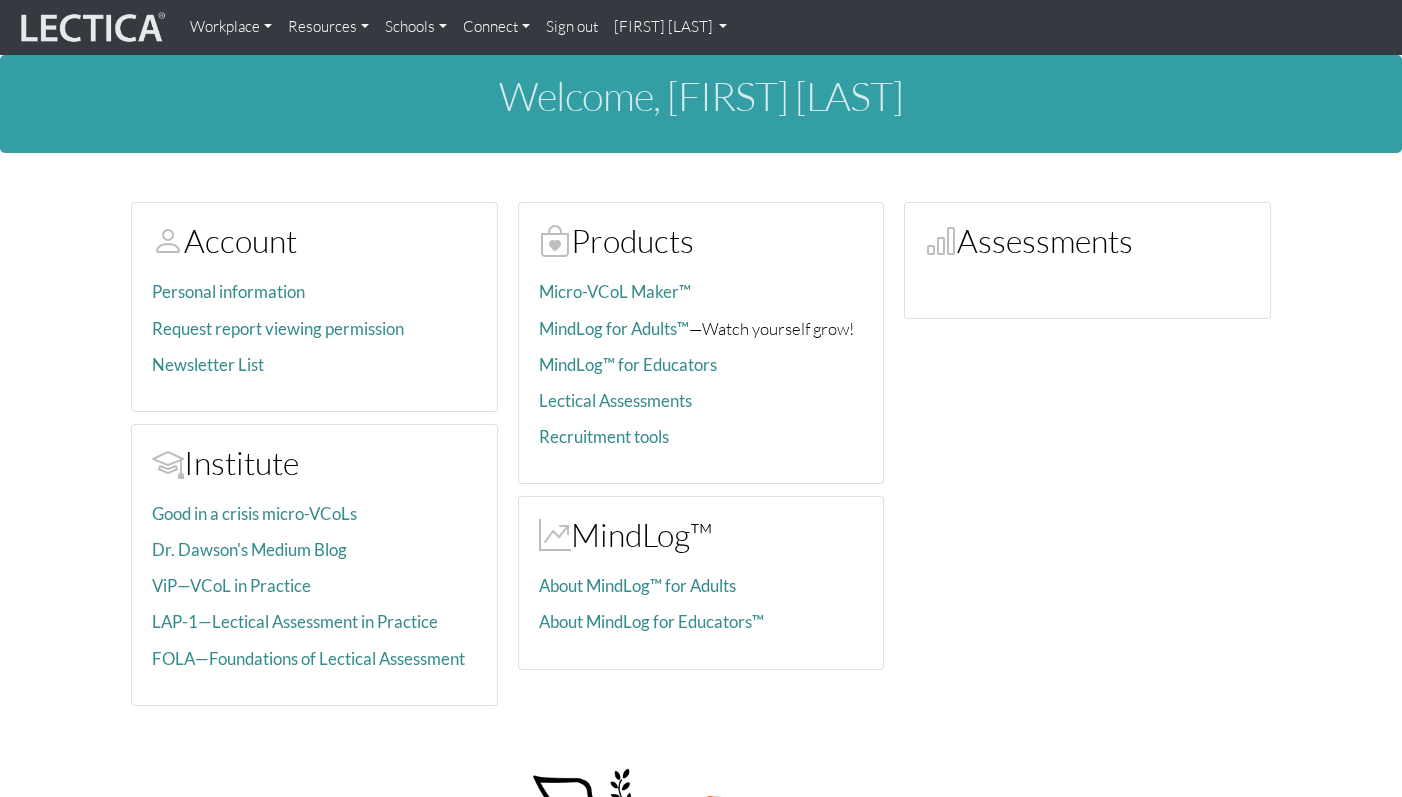 click on "[FIRST] [LAST]" at bounding box center (671, 27) 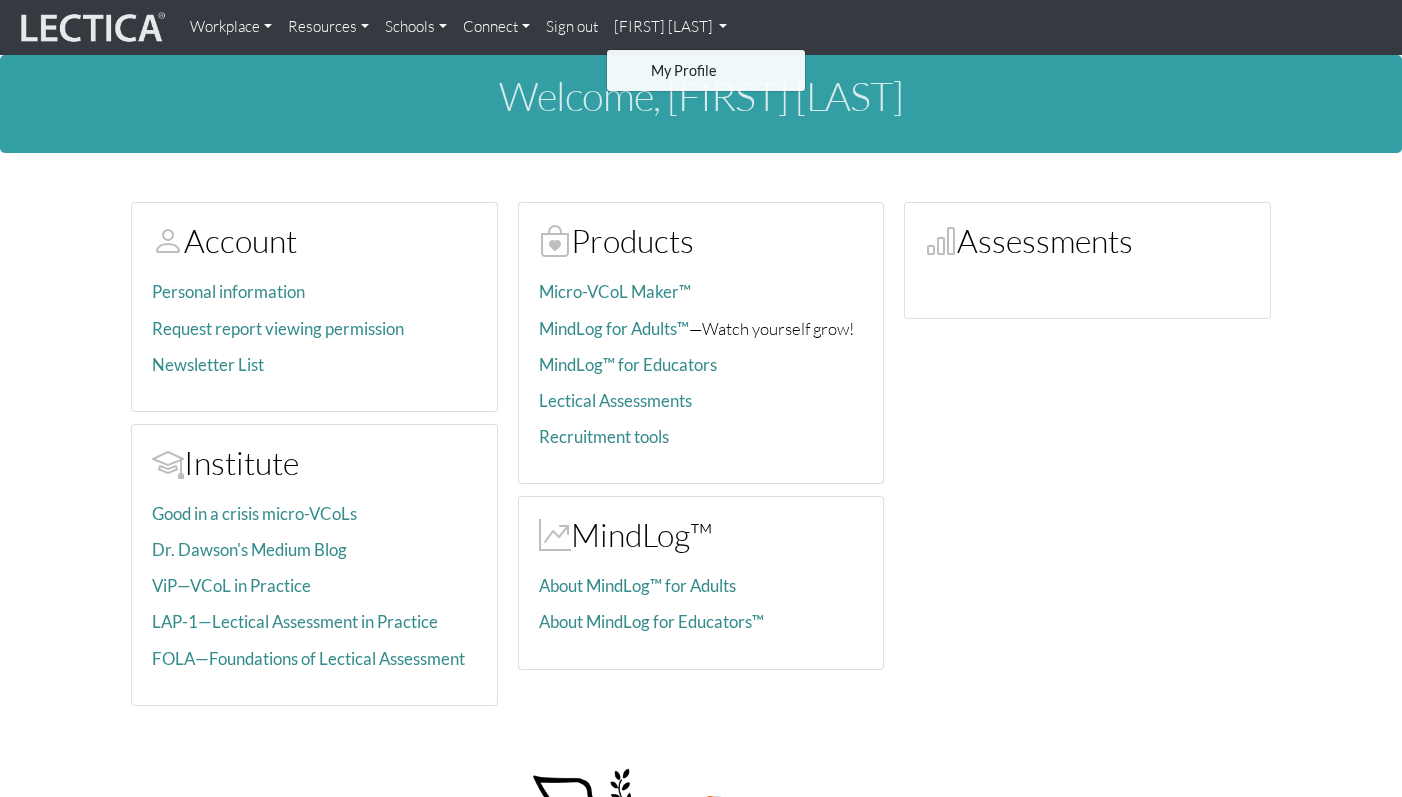 click on "Workplace" at bounding box center [231, 27] 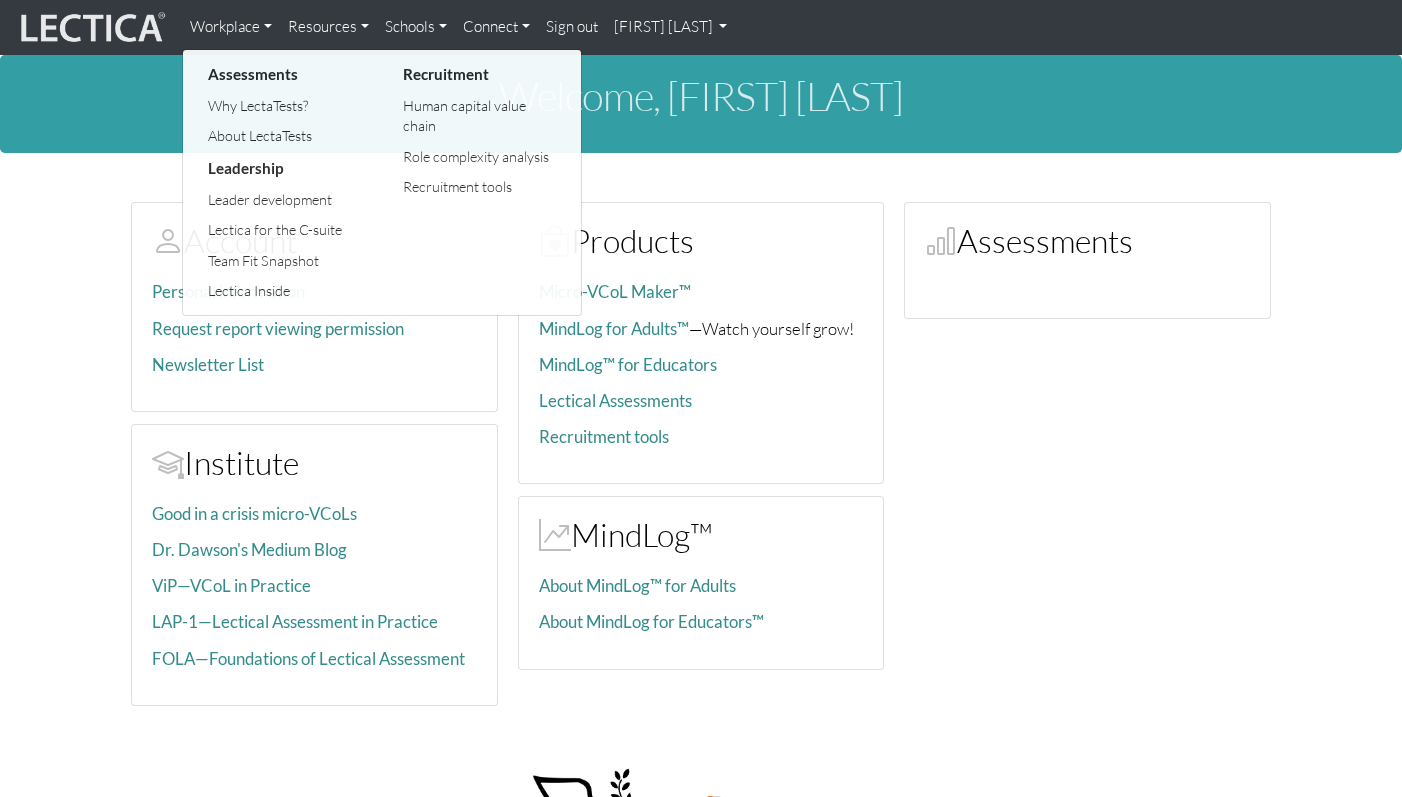 click on "Resources" at bounding box center [328, 27] 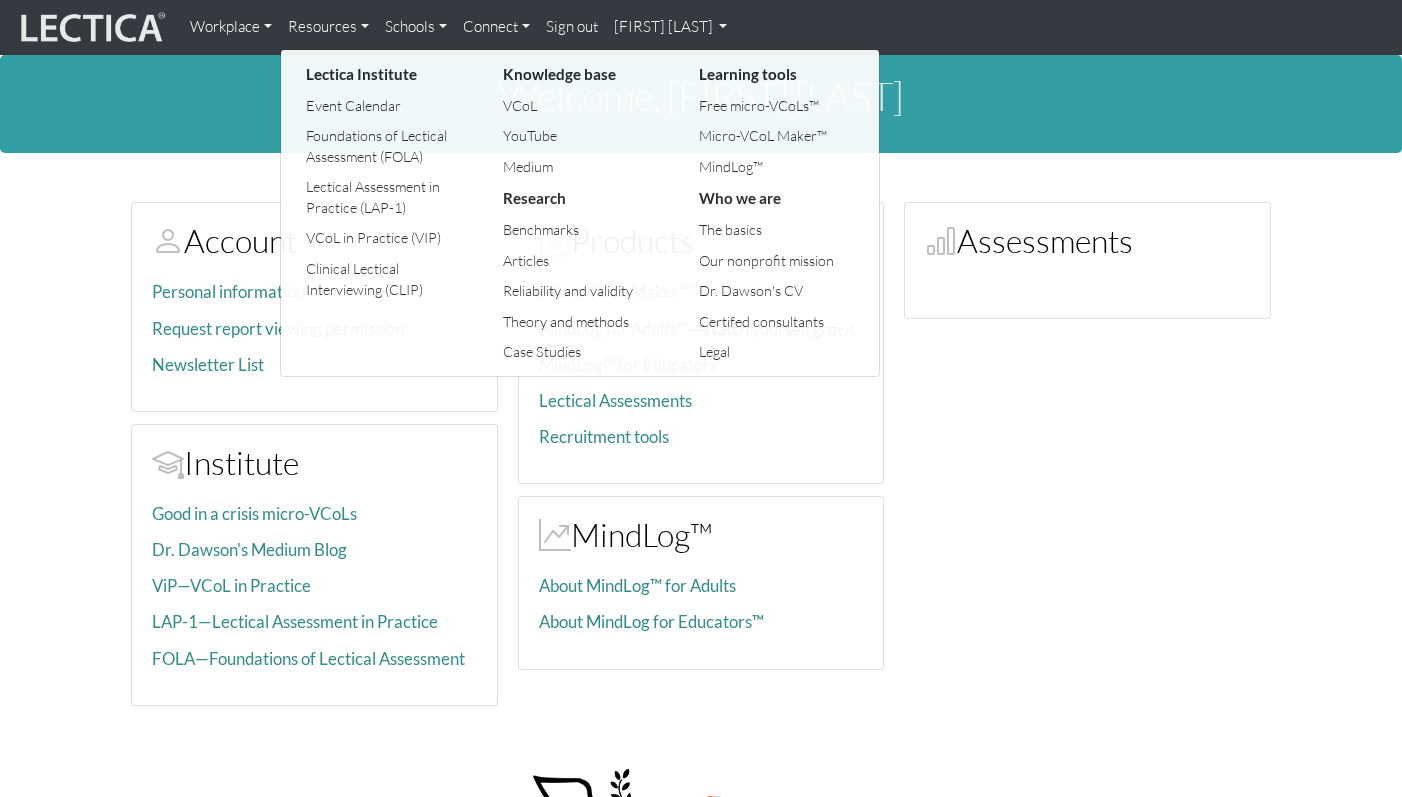 click on "Schools" at bounding box center (416, 27) 